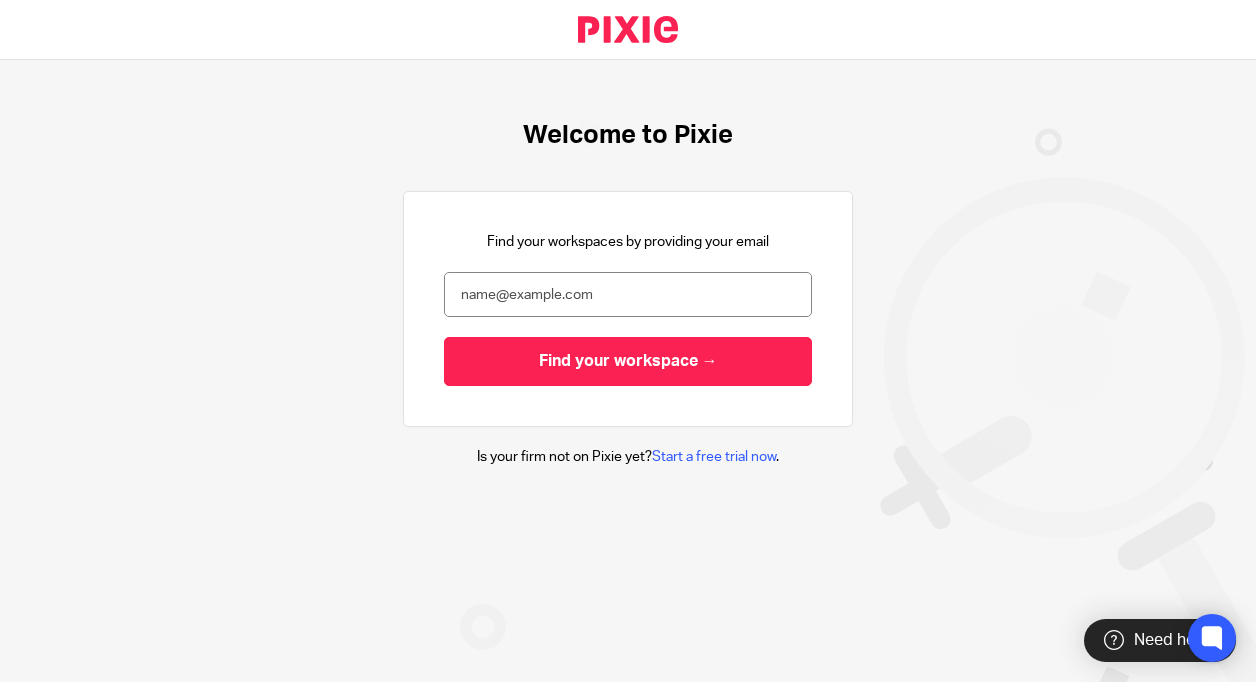 scroll, scrollTop: 0, scrollLeft: 0, axis: both 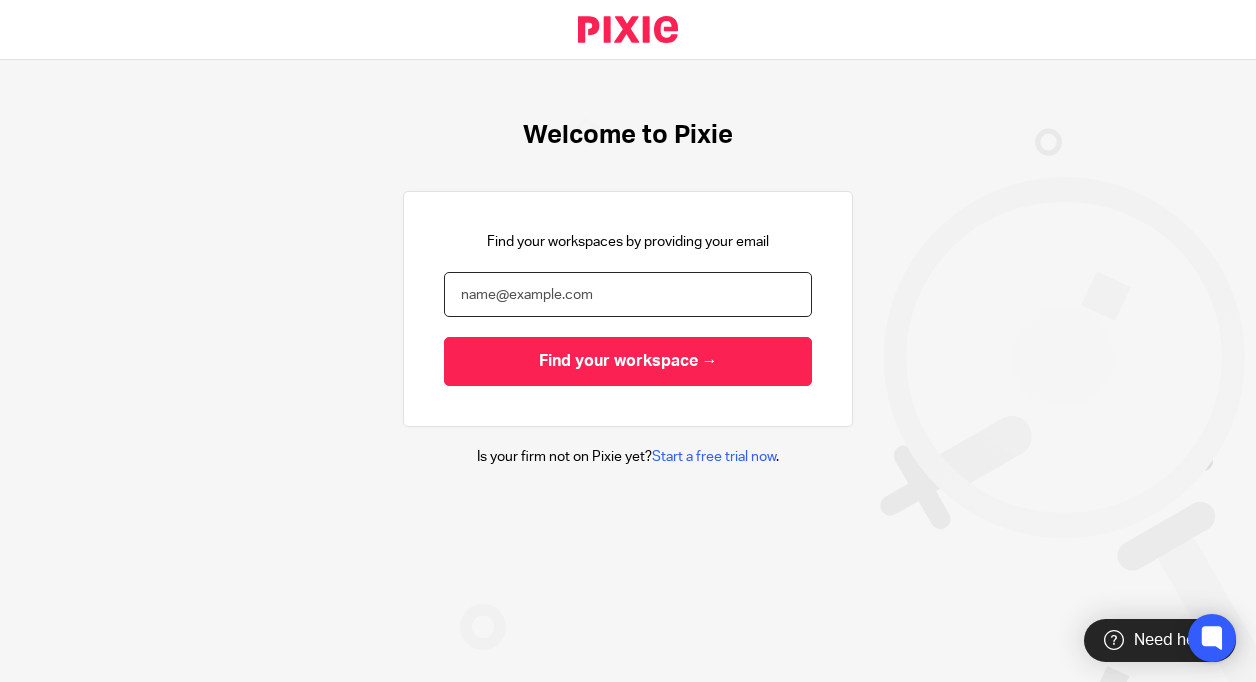 click at bounding box center [628, 294] 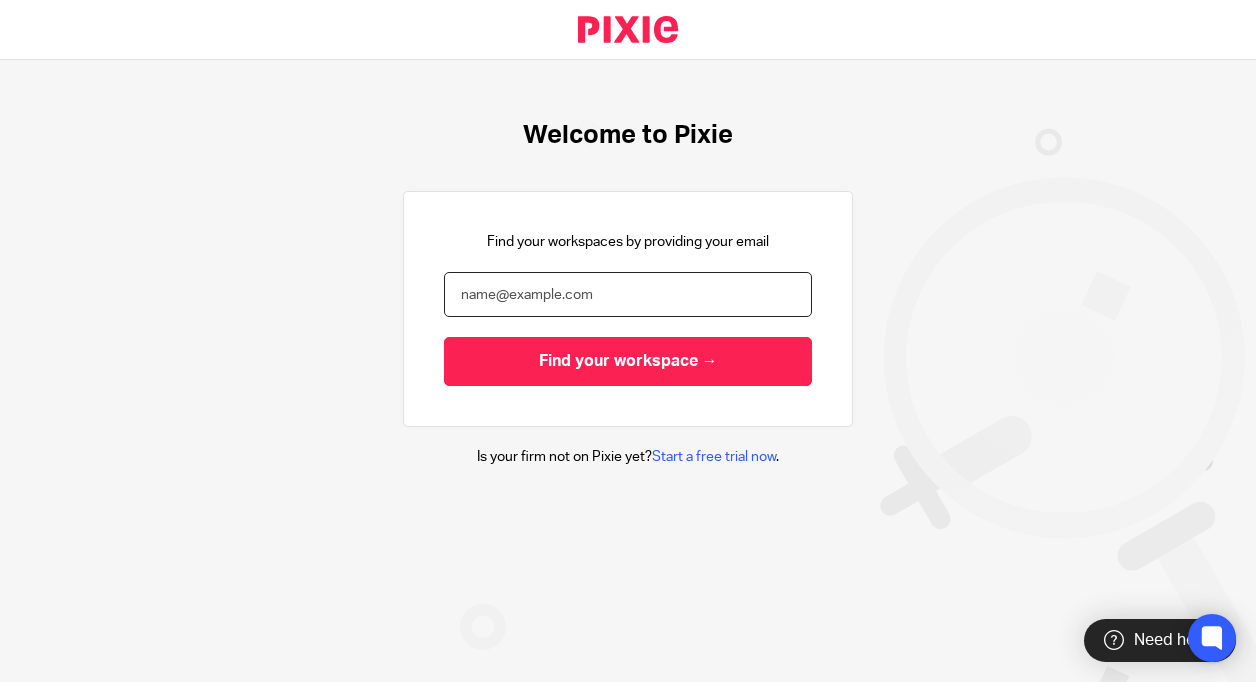 type on "damon.warren@xeinadin.com" 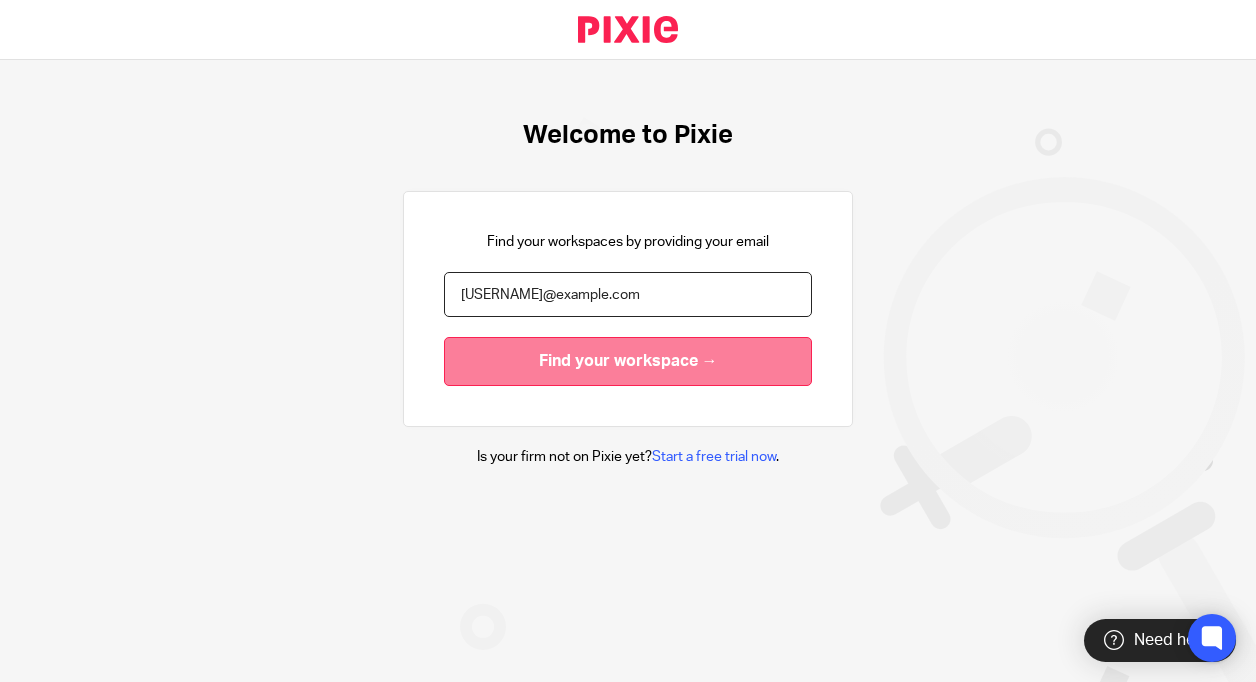 click on "Find your workspace →" at bounding box center [628, 361] 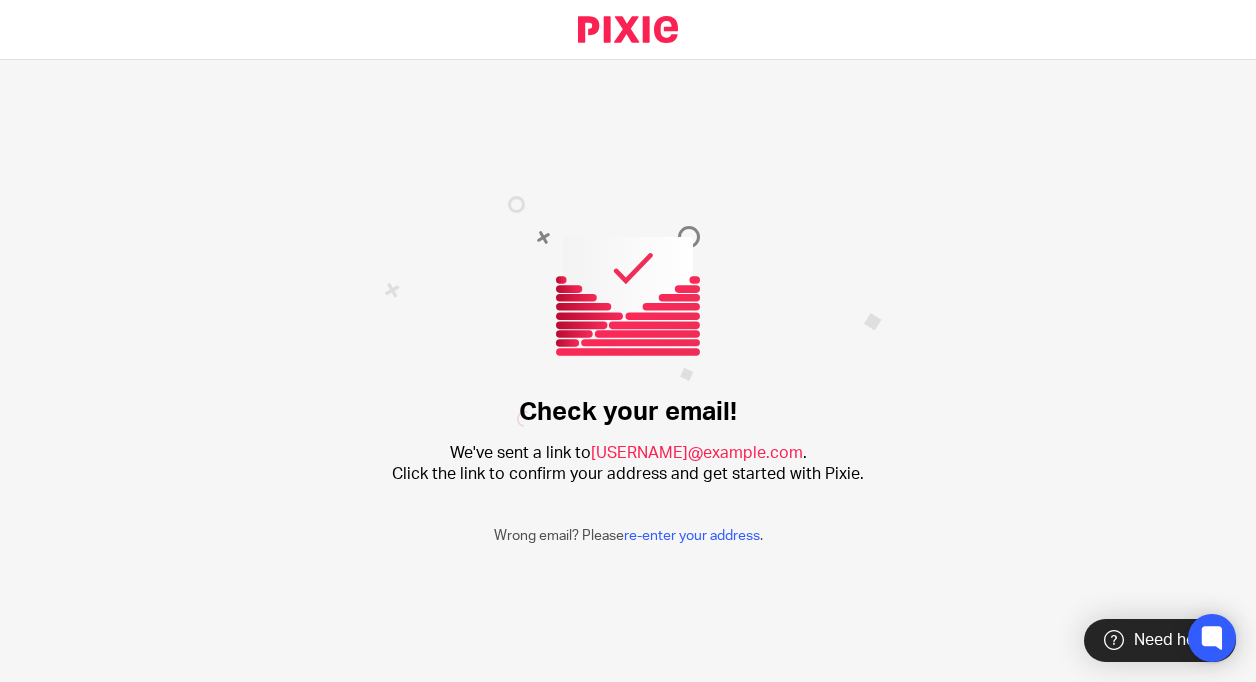 scroll, scrollTop: 0, scrollLeft: 0, axis: both 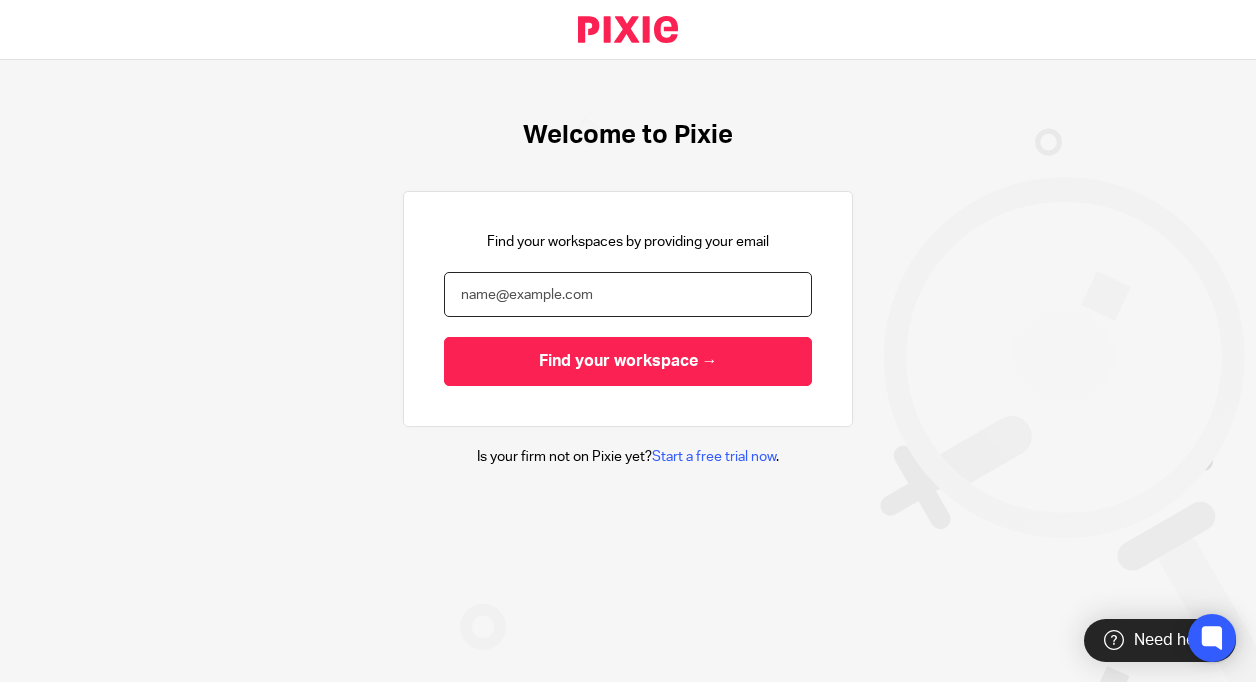 click at bounding box center (628, 294) 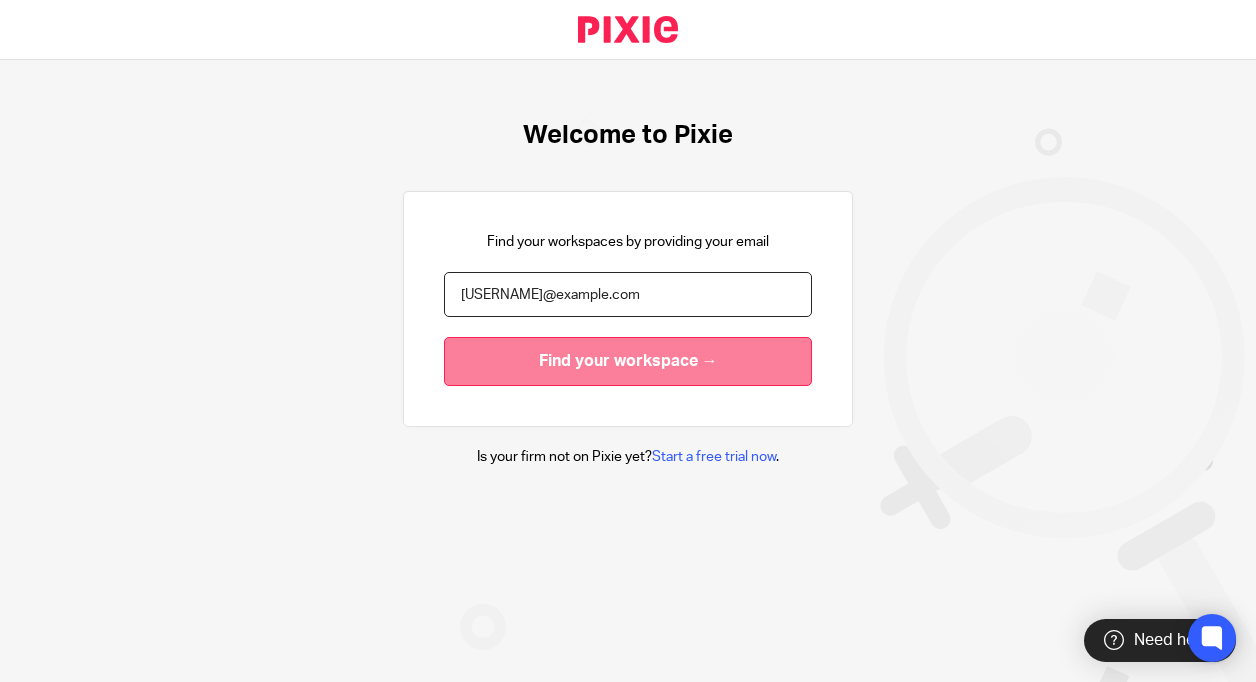 click on "Find your workspace →" at bounding box center [628, 361] 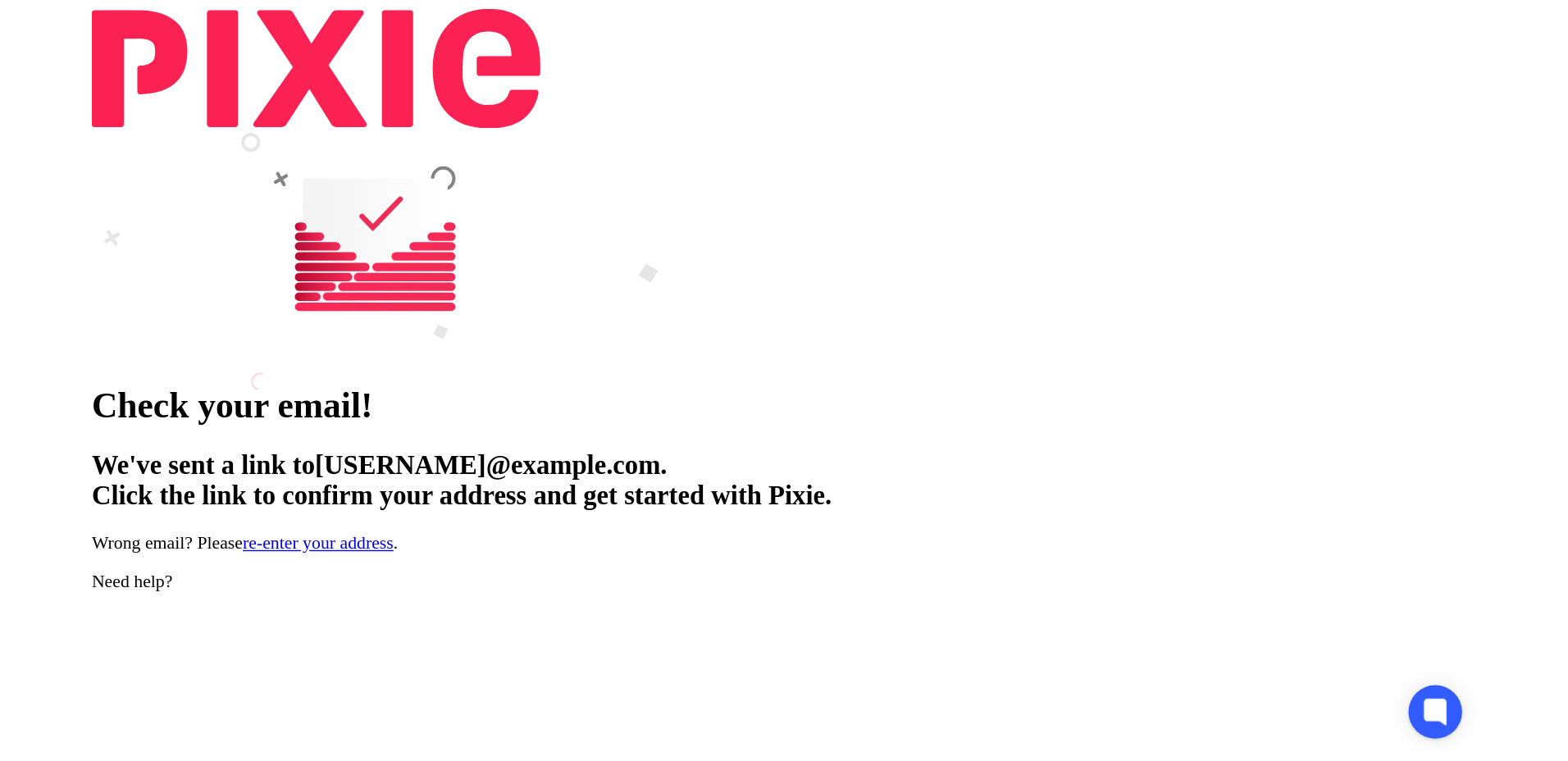 scroll, scrollTop: 0, scrollLeft: 0, axis: both 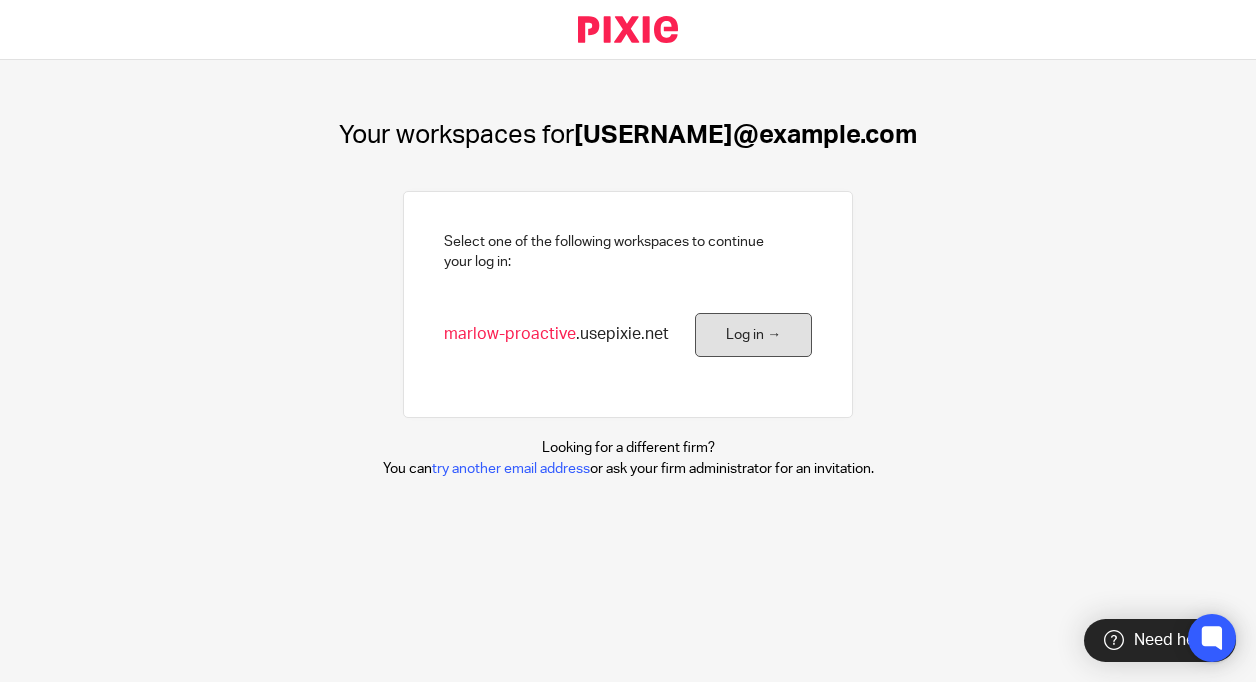 click on "Log in →" at bounding box center [753, 335] 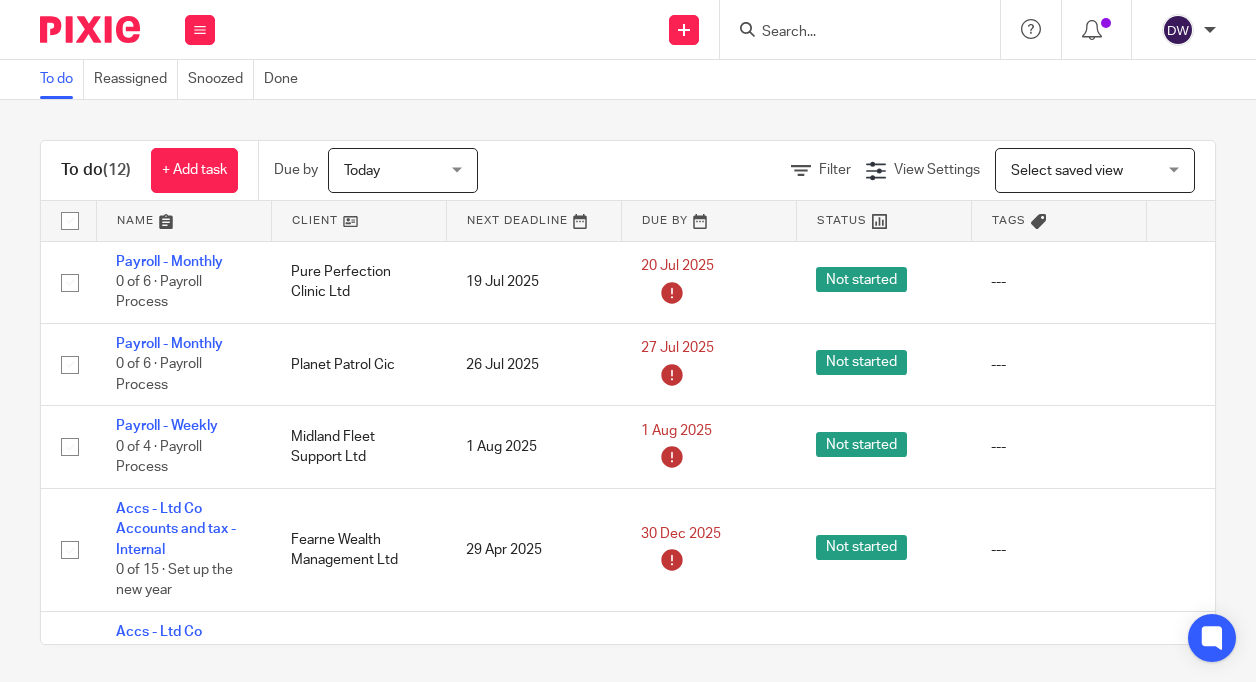 scroll, scrollTop: 0, scrollLeft: 0, axis: both 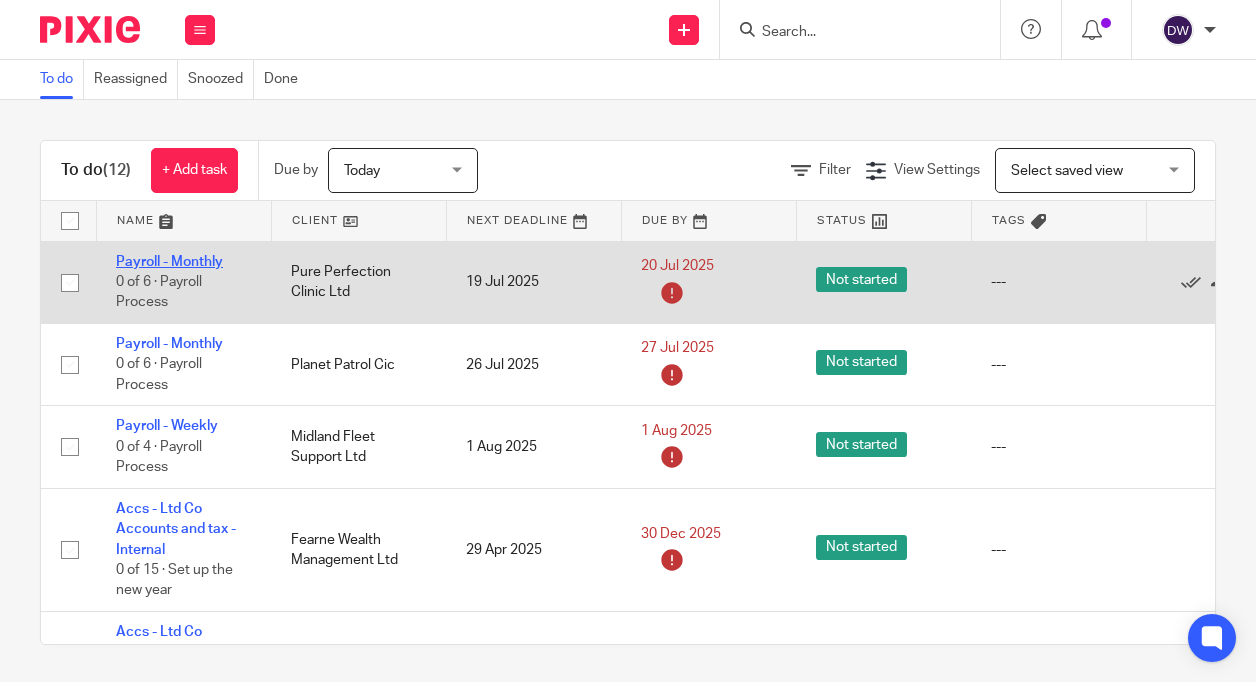 click on "Payroll - Monthly" at bounding box center [169, 262] 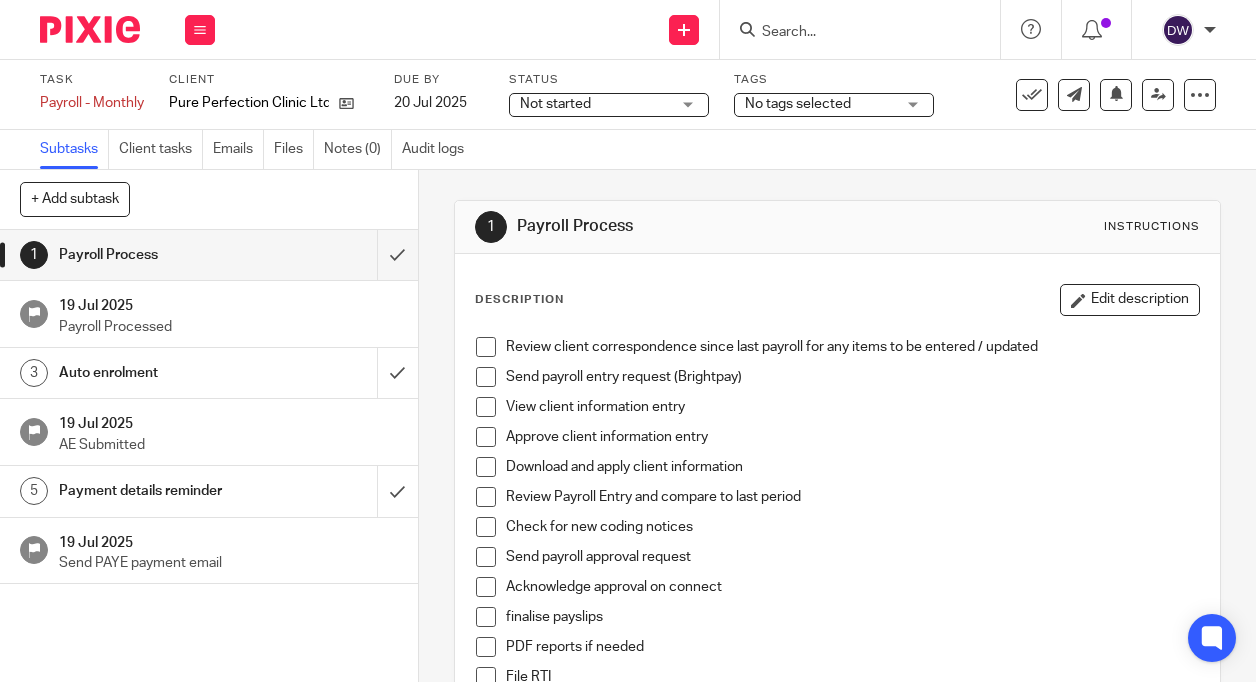 scroll, scrollTop: 0, scrollLeft: 0, axis: both 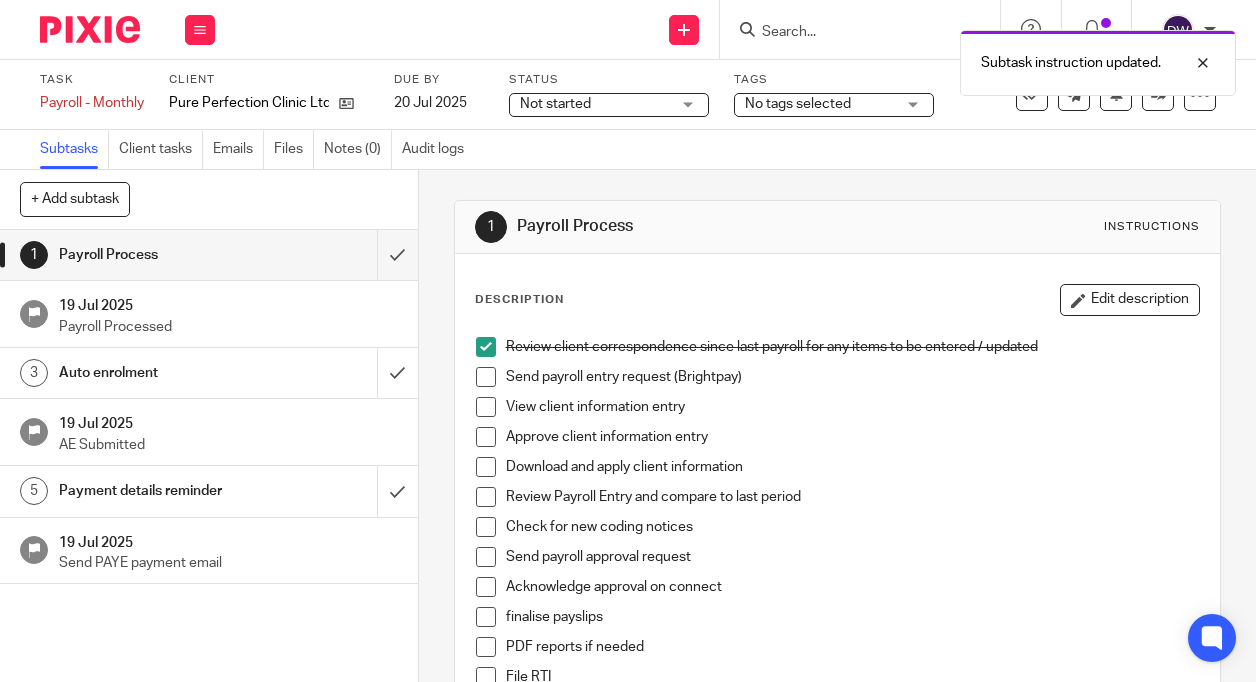 click at bounding box center [486, 377] 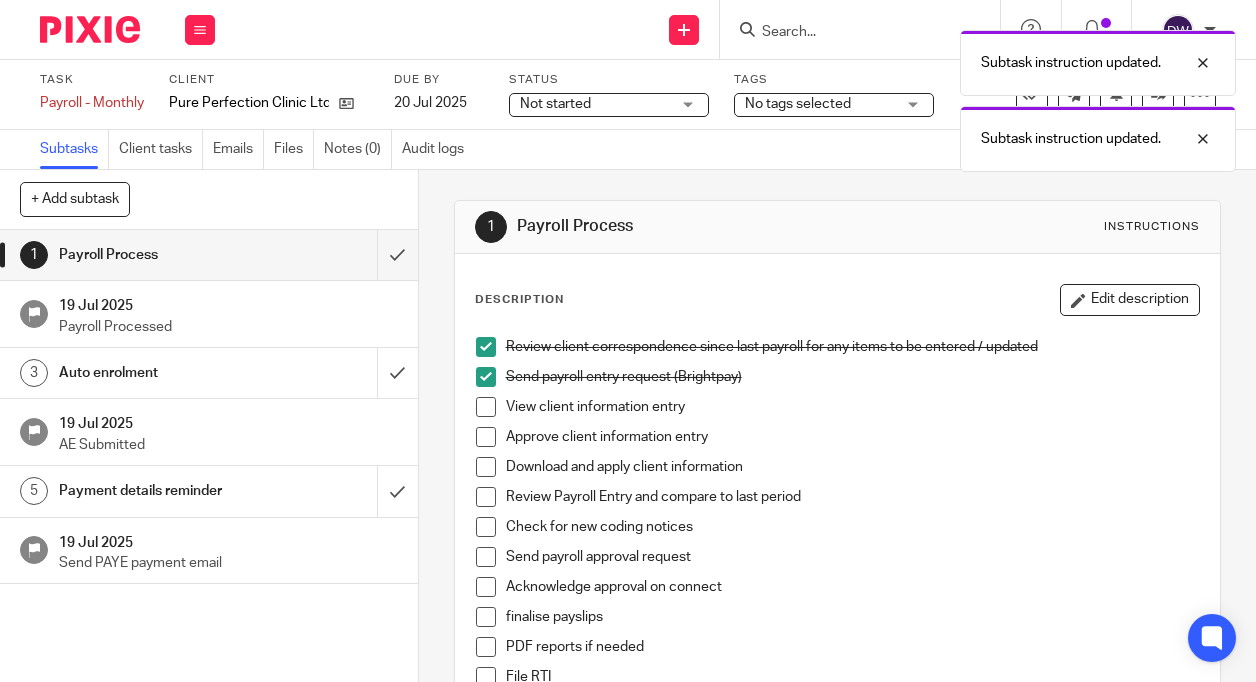 click at bounding box center [486, 407] 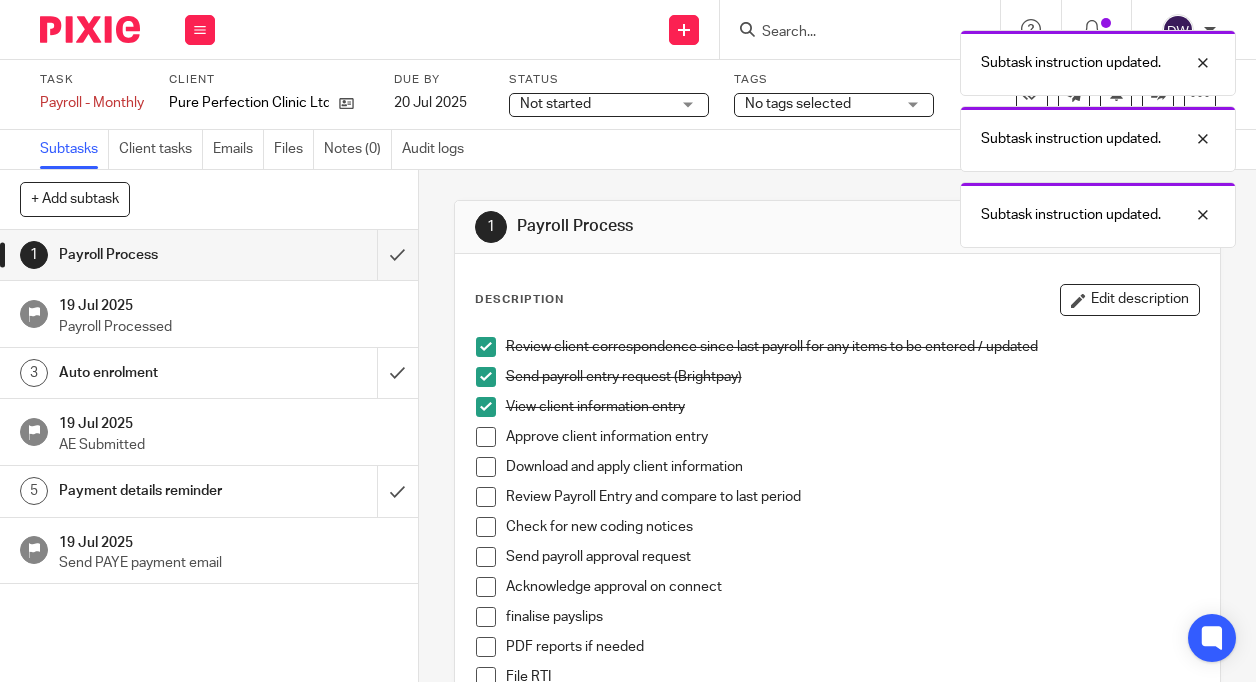 click at bounding box center [486, 437] 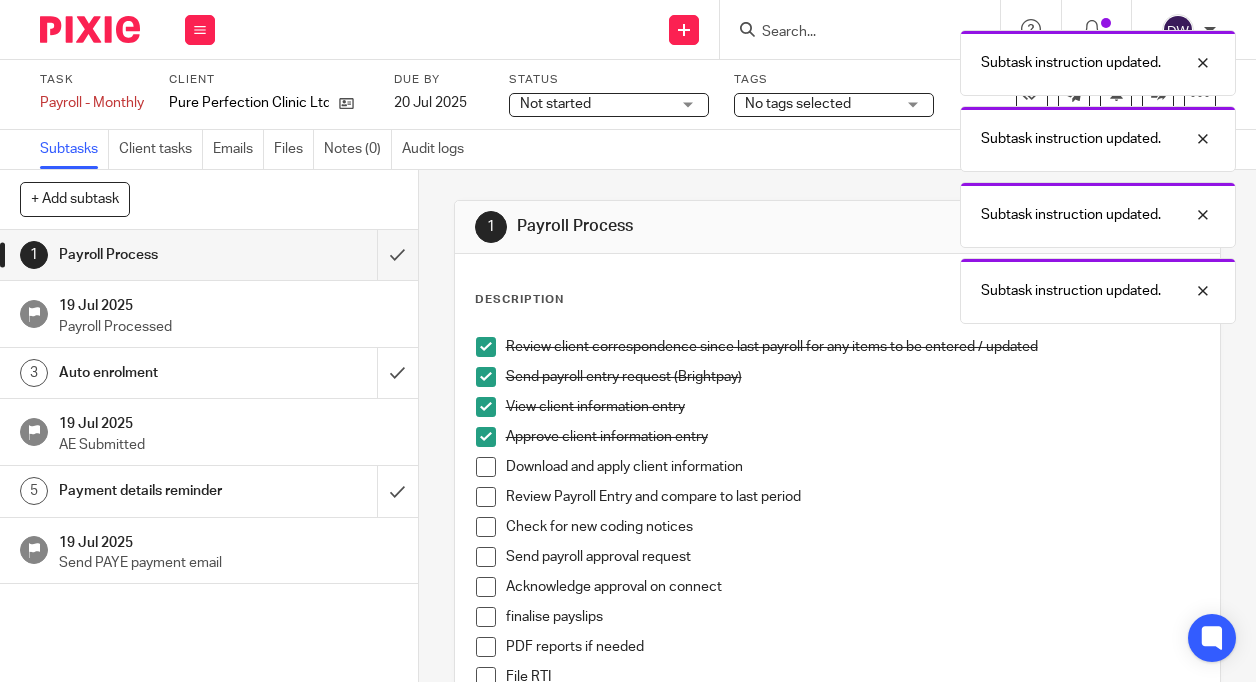 click at bounding box center (486, 467) 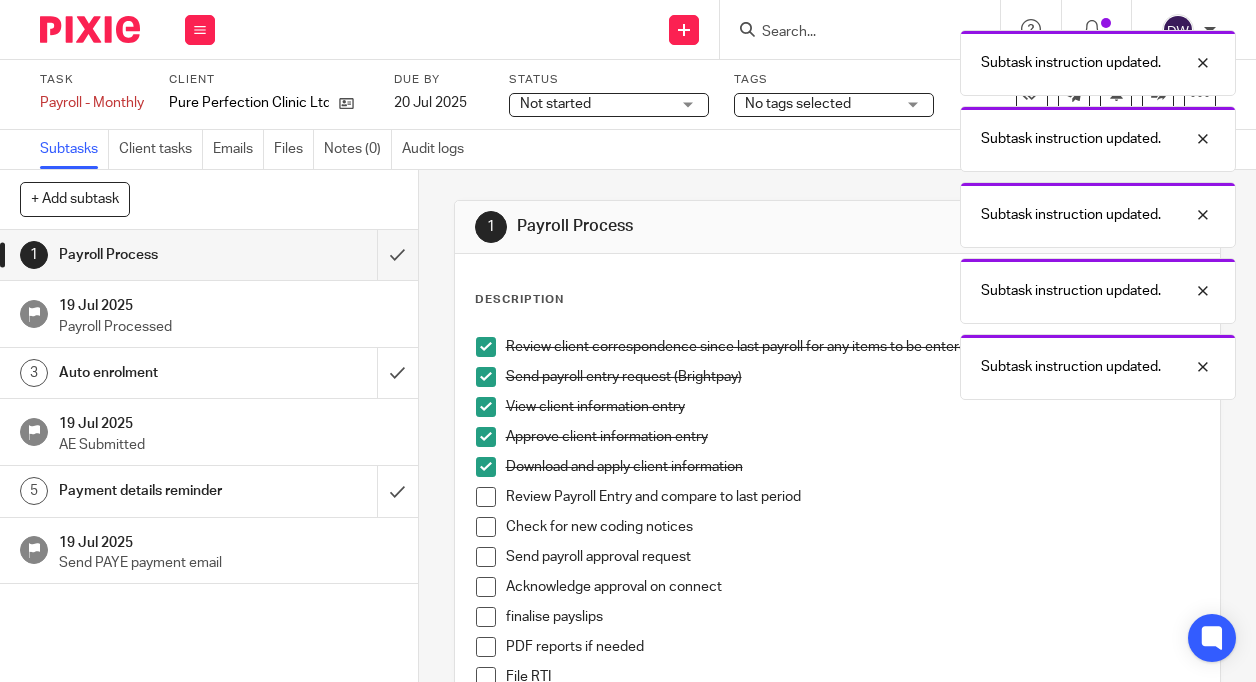 click at bounding box center (486, 497) 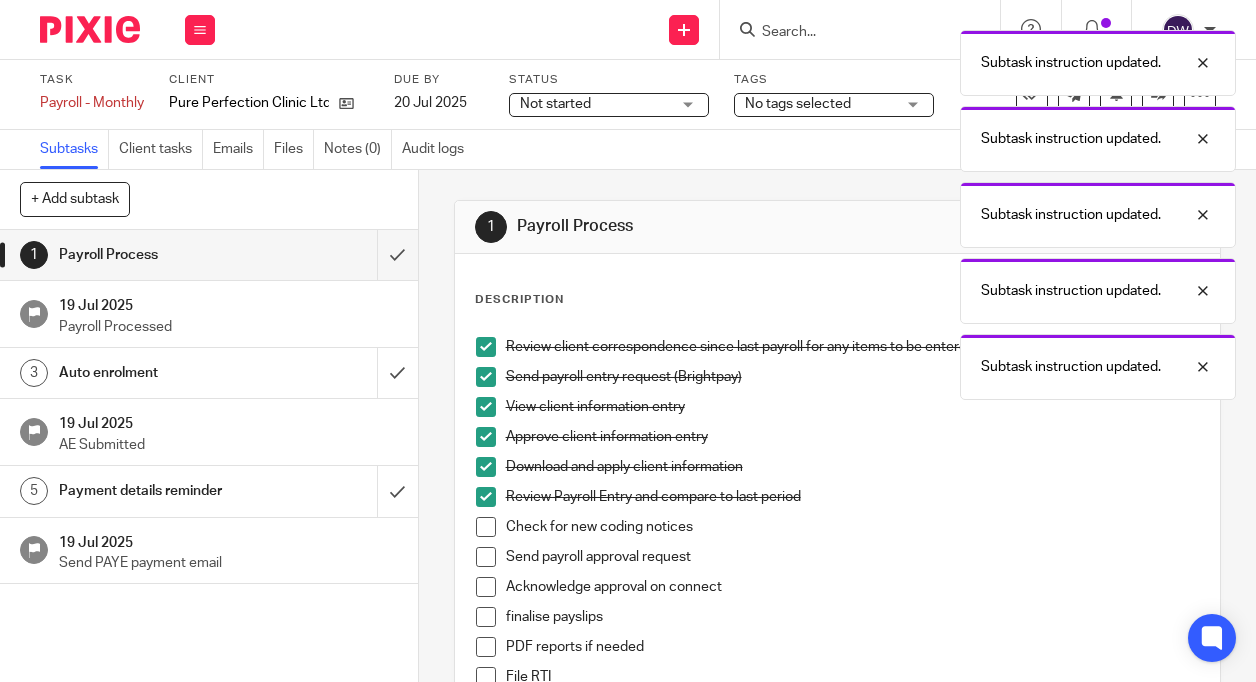 click at bounding box center (486, 527) 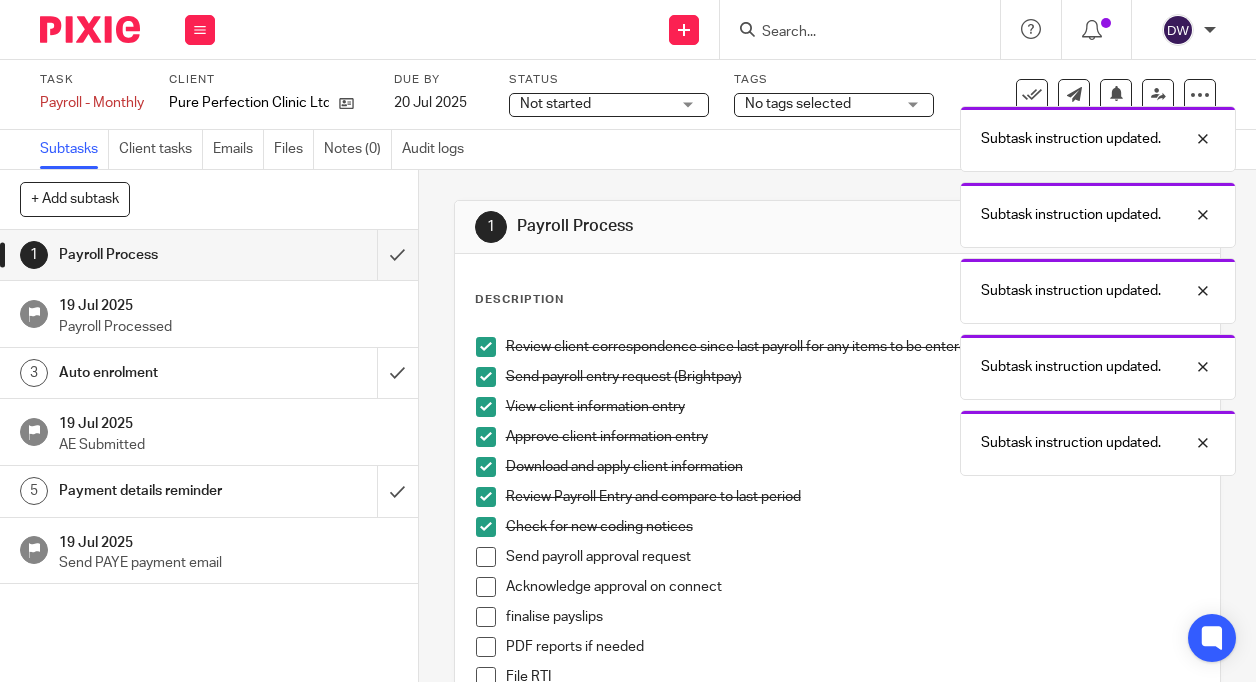 click at bounding box center [486, 557] 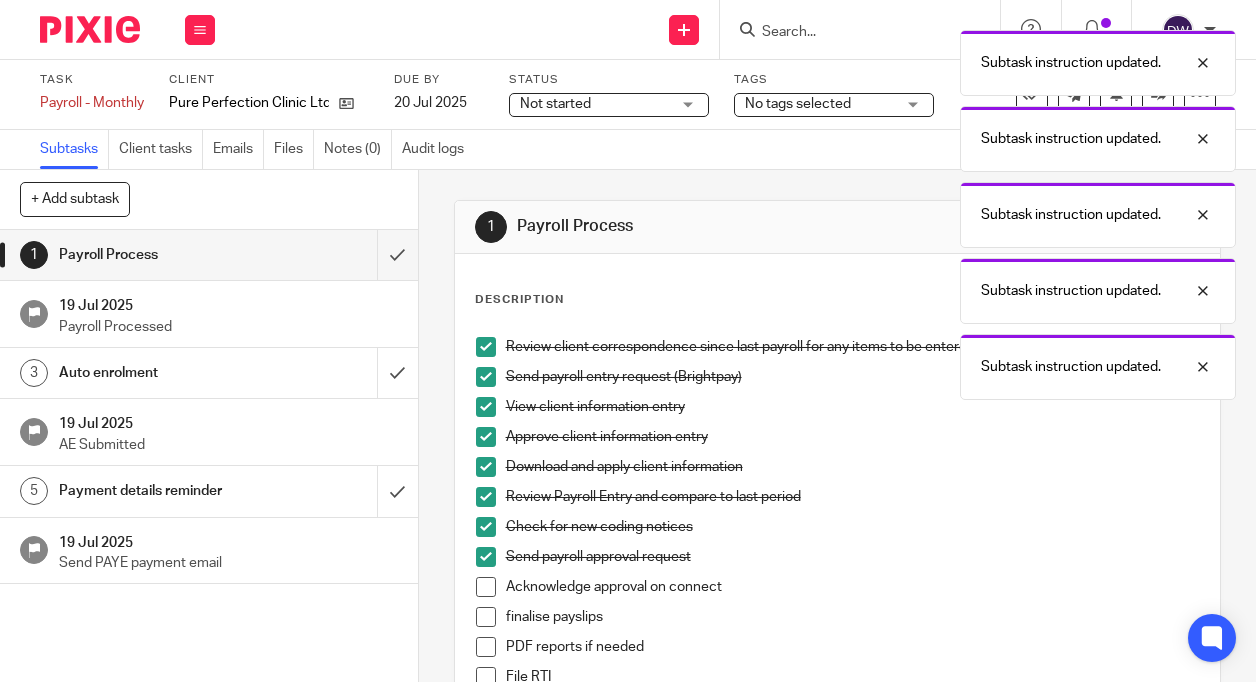 click at bounding box center [486, 587] 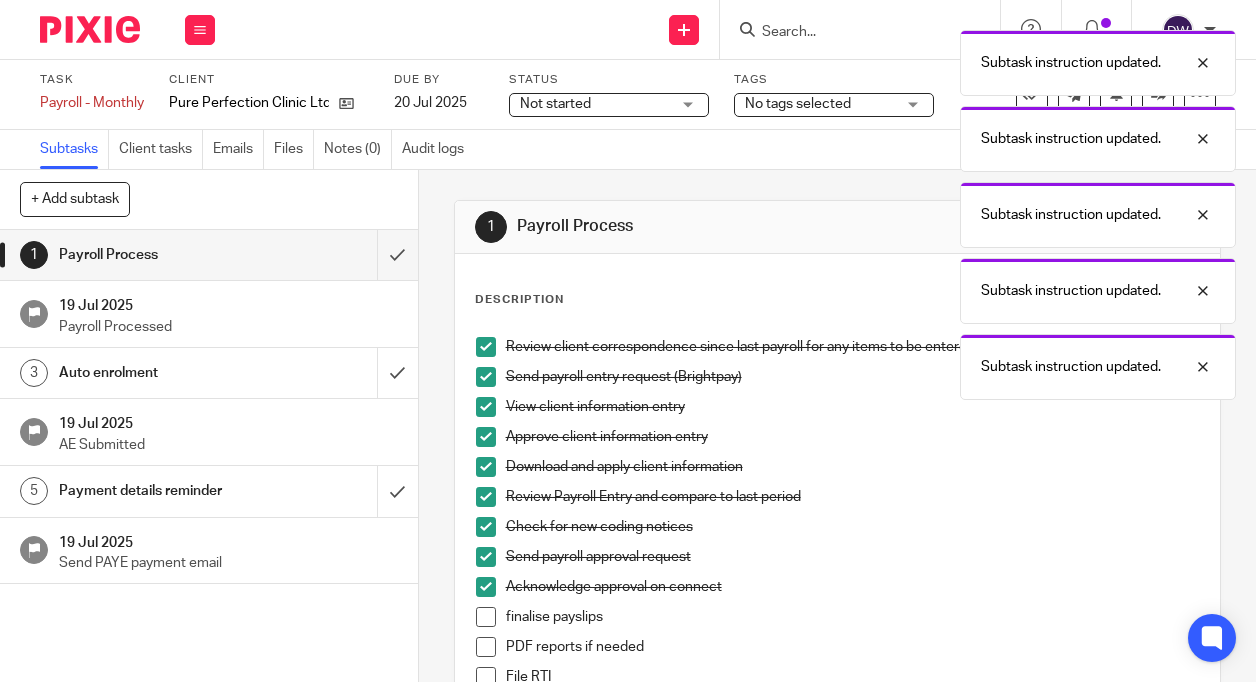 click at bounding box center (486, 617) 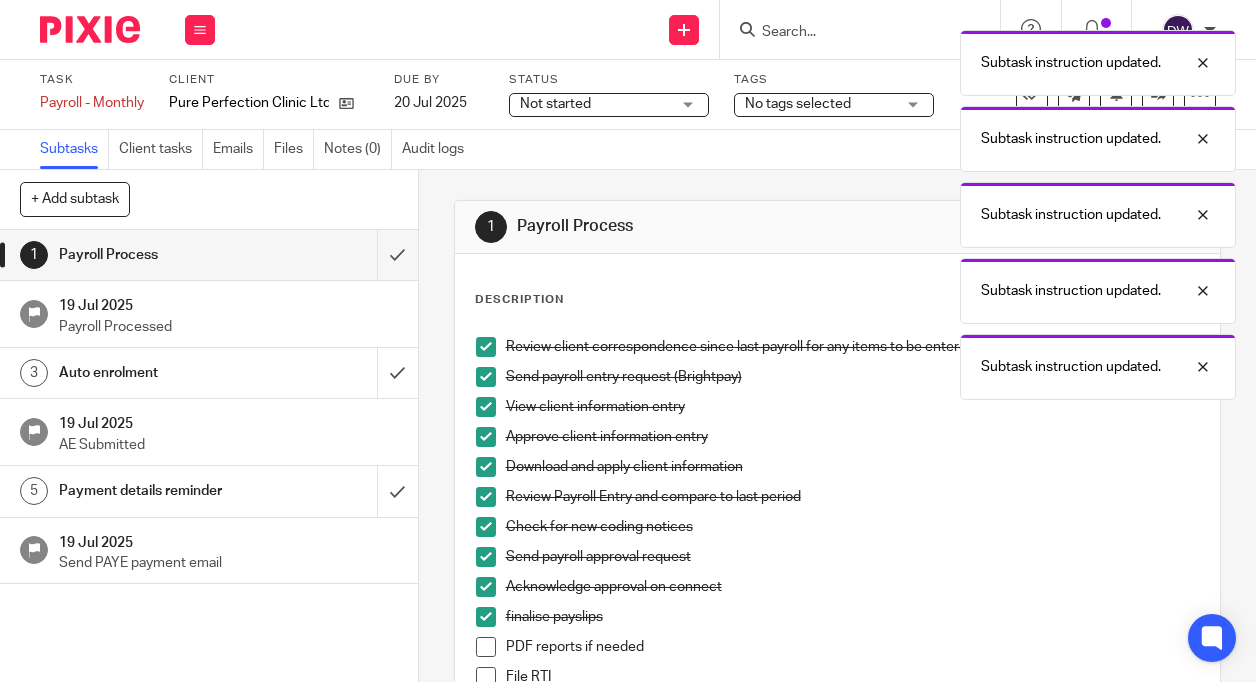 click at bounding box center [486, 647] 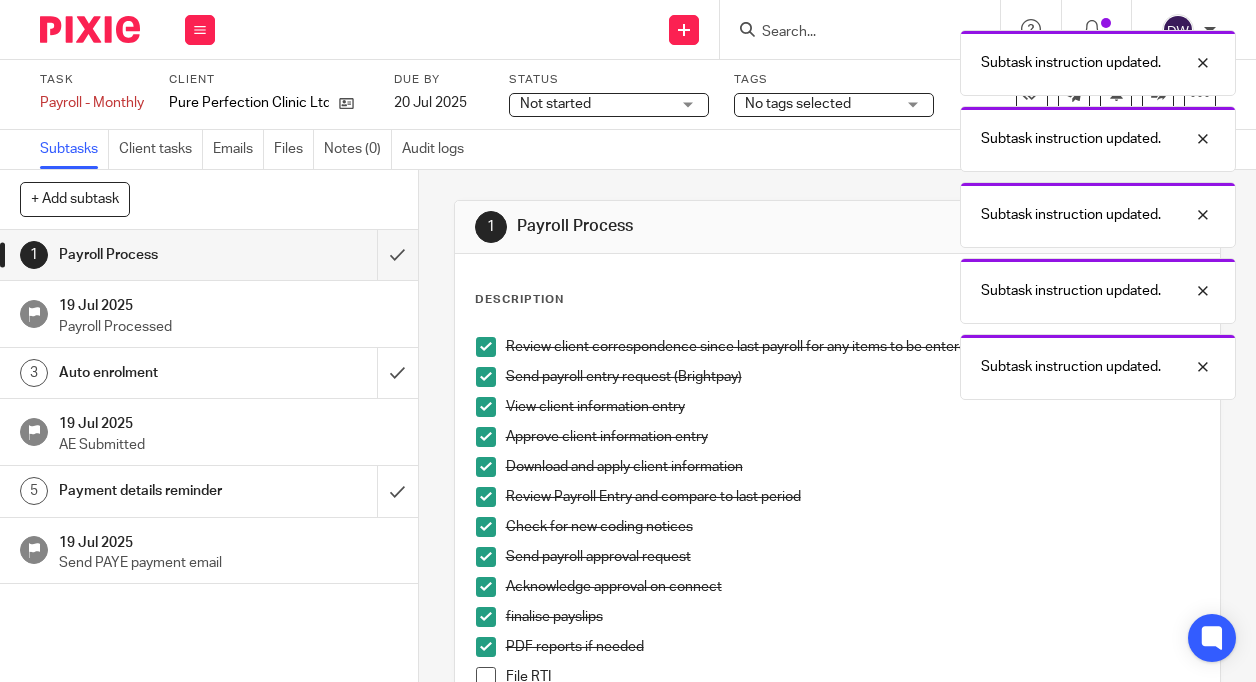 click at bounding box center [486, 677] 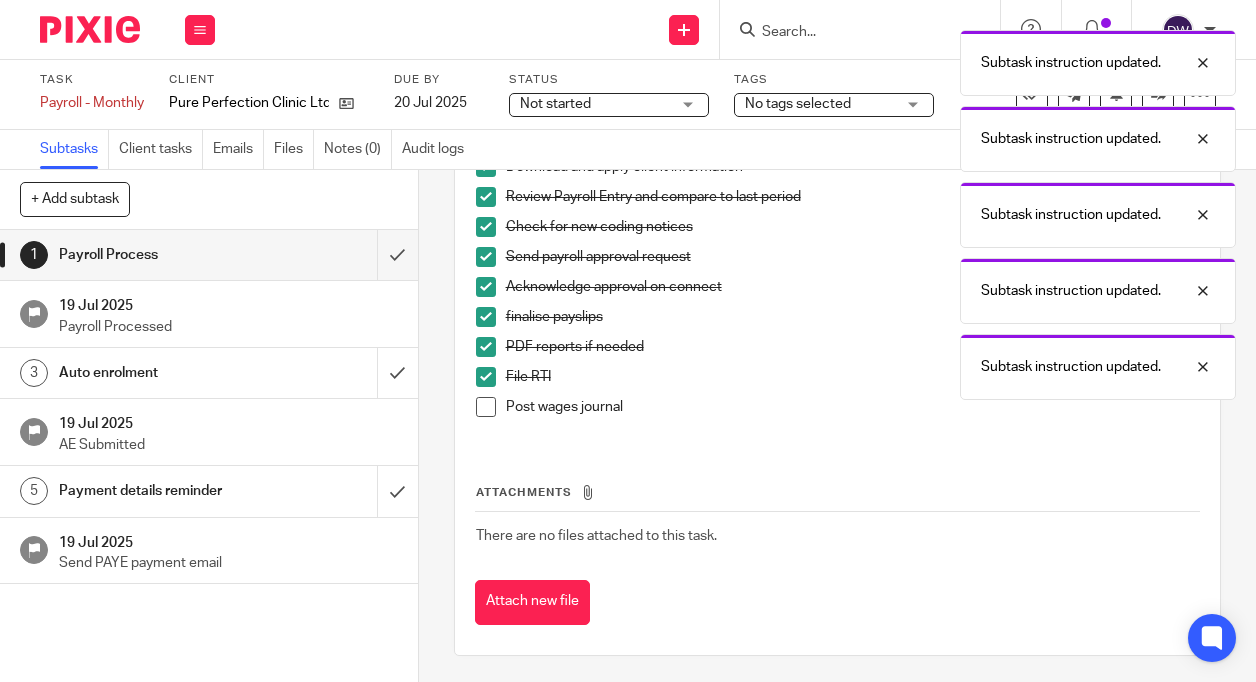 scroll, scrollTop: 304, scrollLeft: 0, axis: vertical 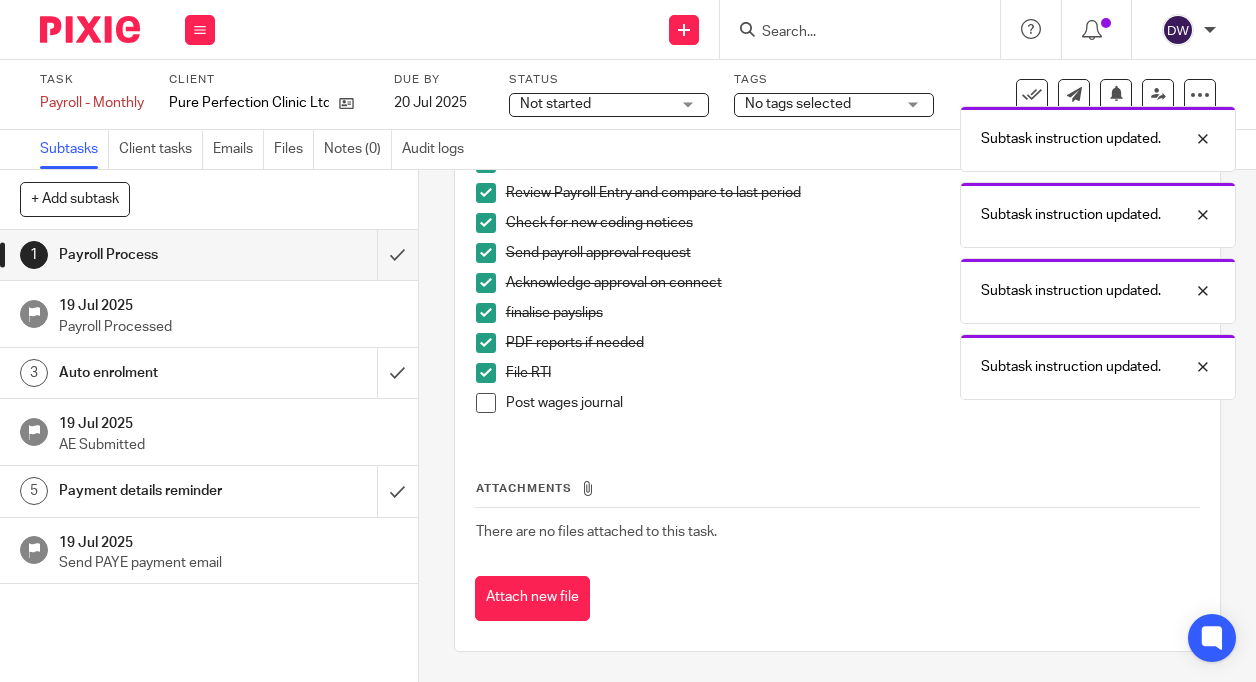 click at bounding box center [486, 403] 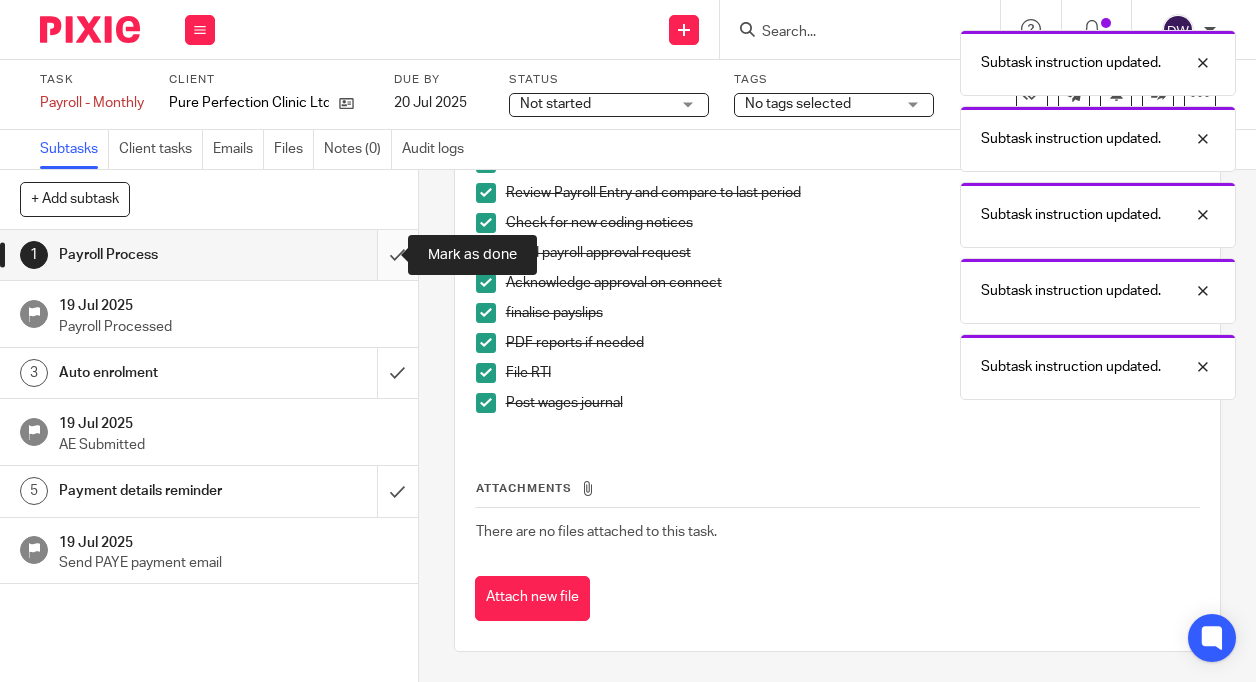 click at bounding box center (209, 255) 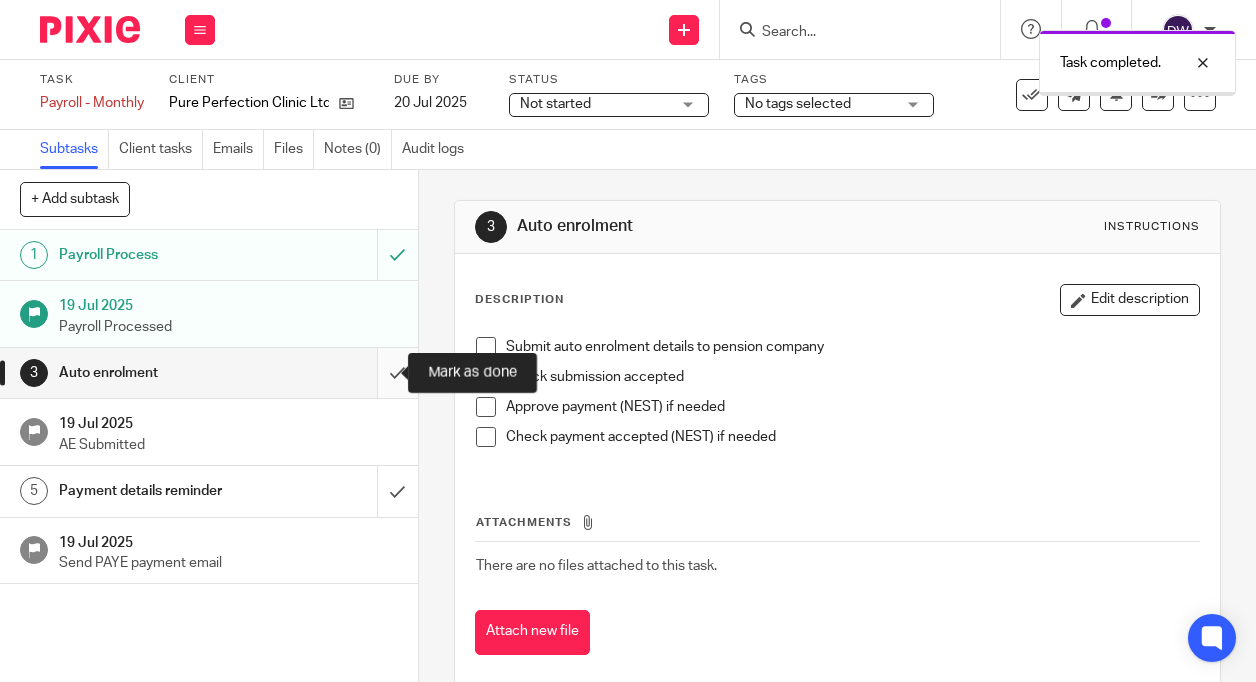 scroll, scrollTop: 0, scrollLeft: 0, axis: both 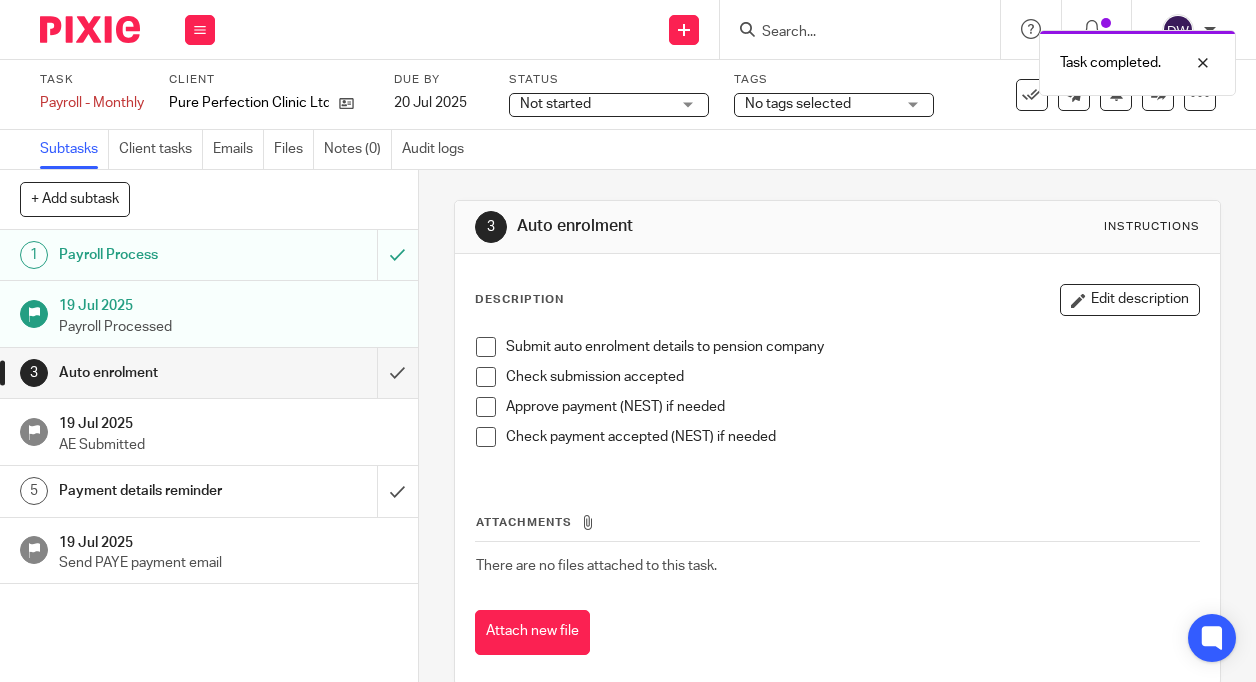 click at bounding box center [486, 347] 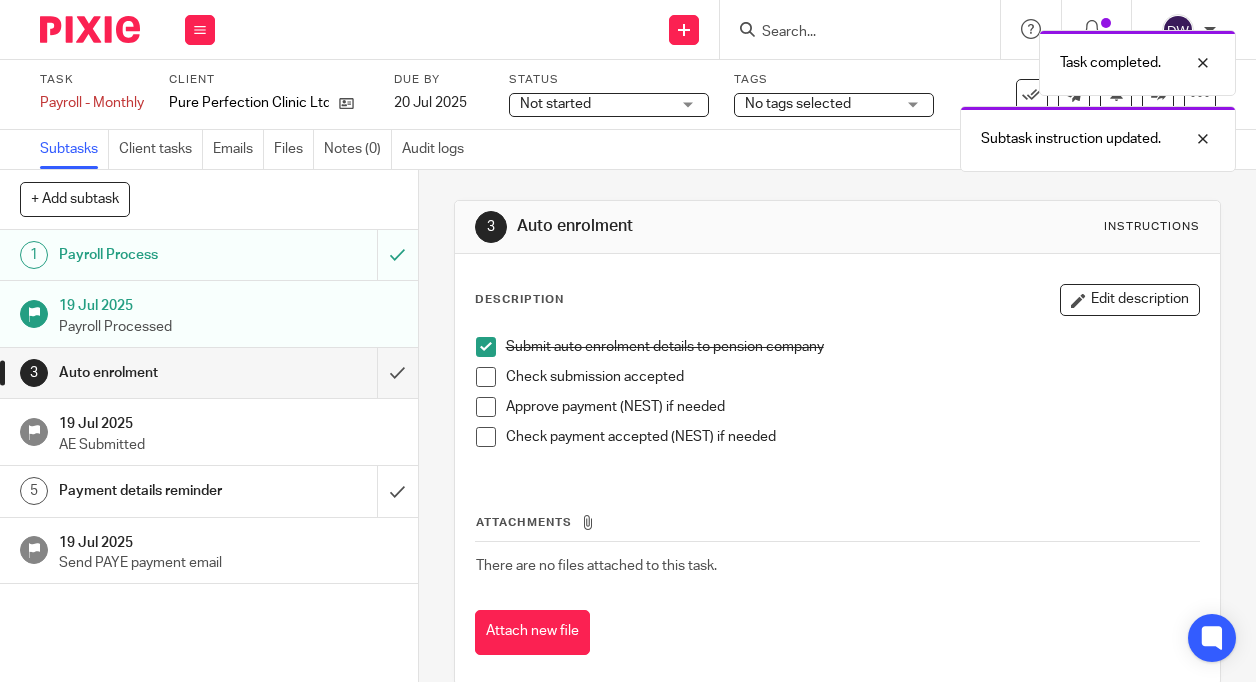 click at bounding box center [486, 377] 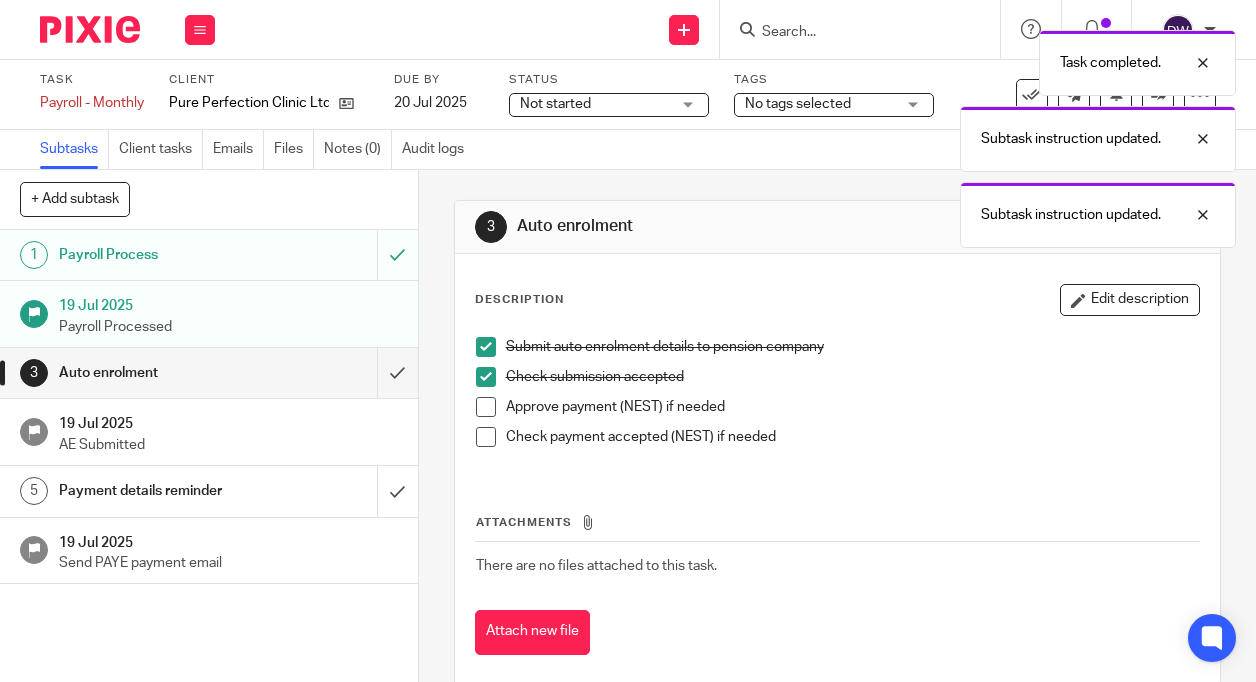 click at bounding box center [486, 407] 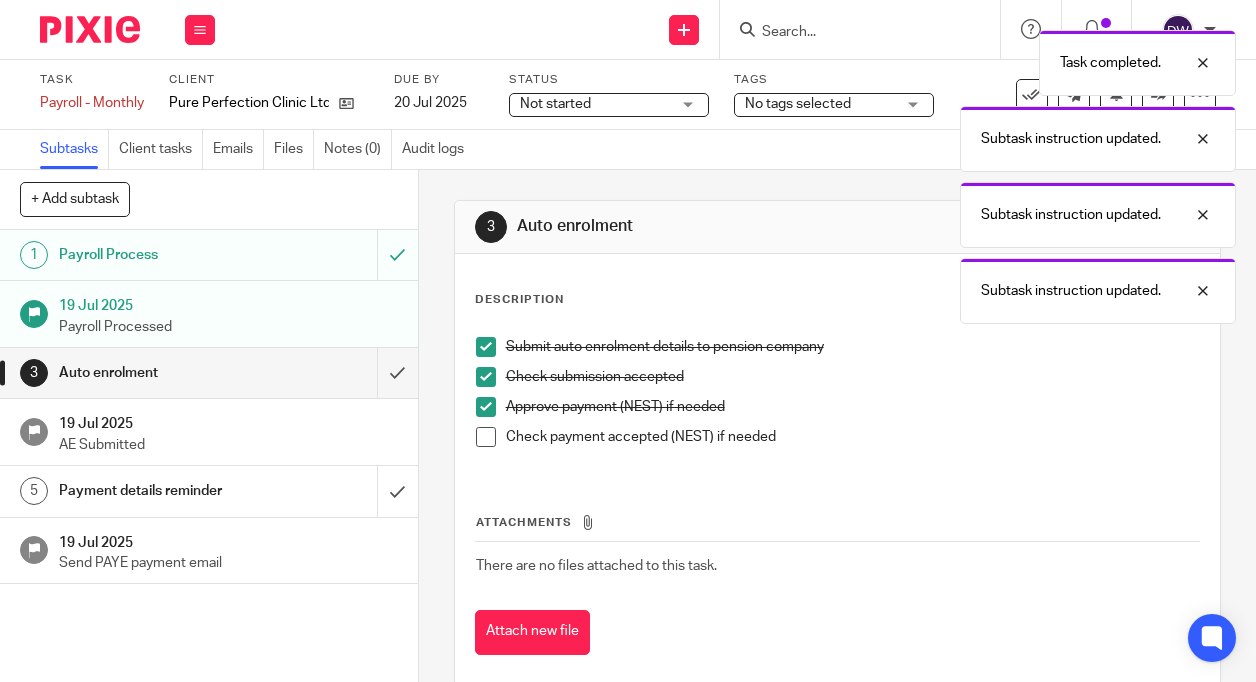 click at bounding box center (486, 437) 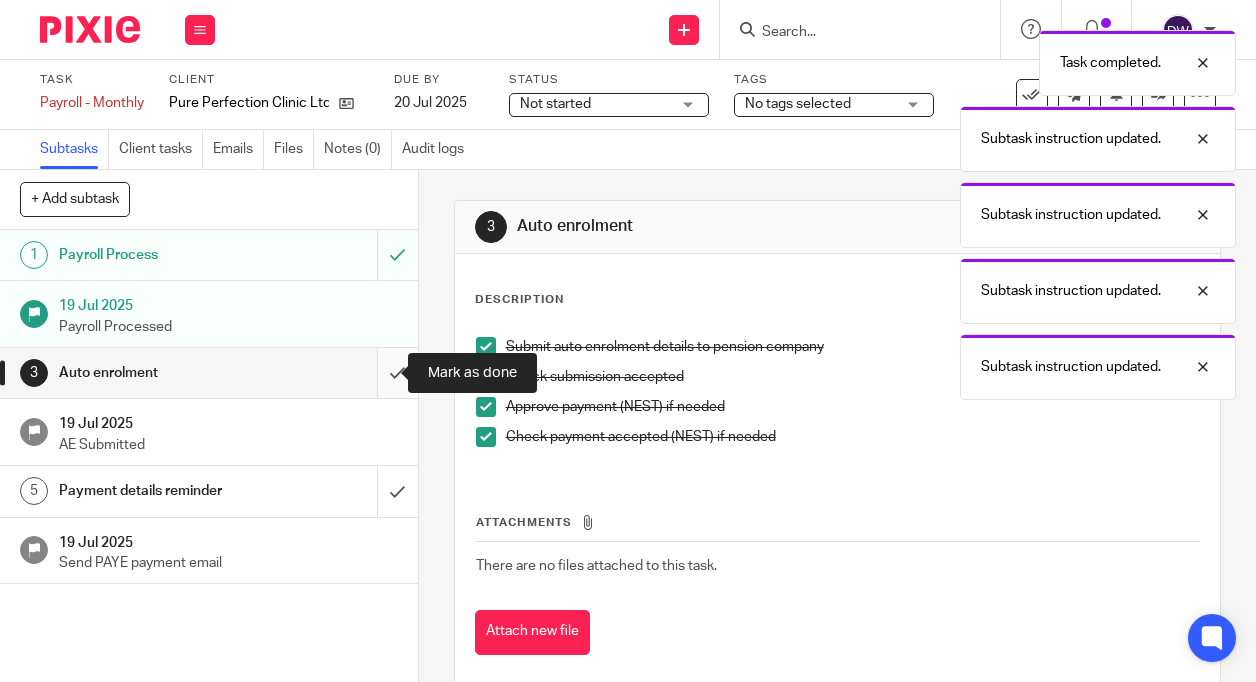 click at bounding box center [209, 373] 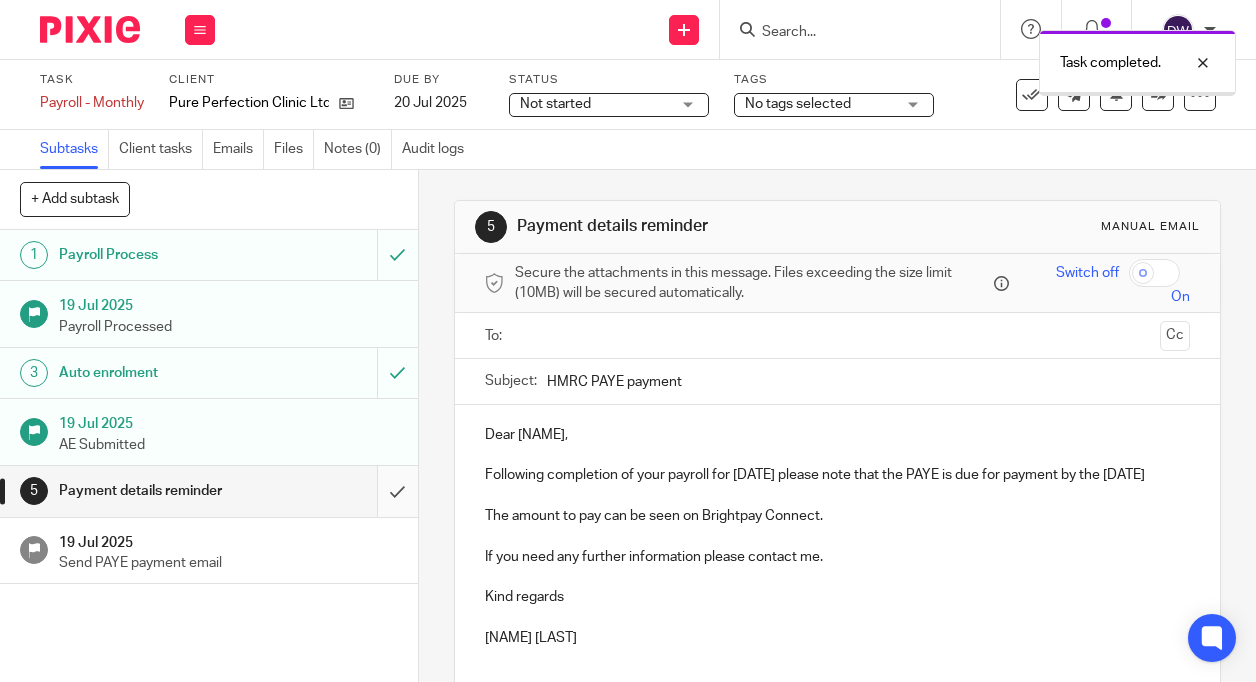 scroll, scrollTop: 0, scrollLeft: 0, axis: both 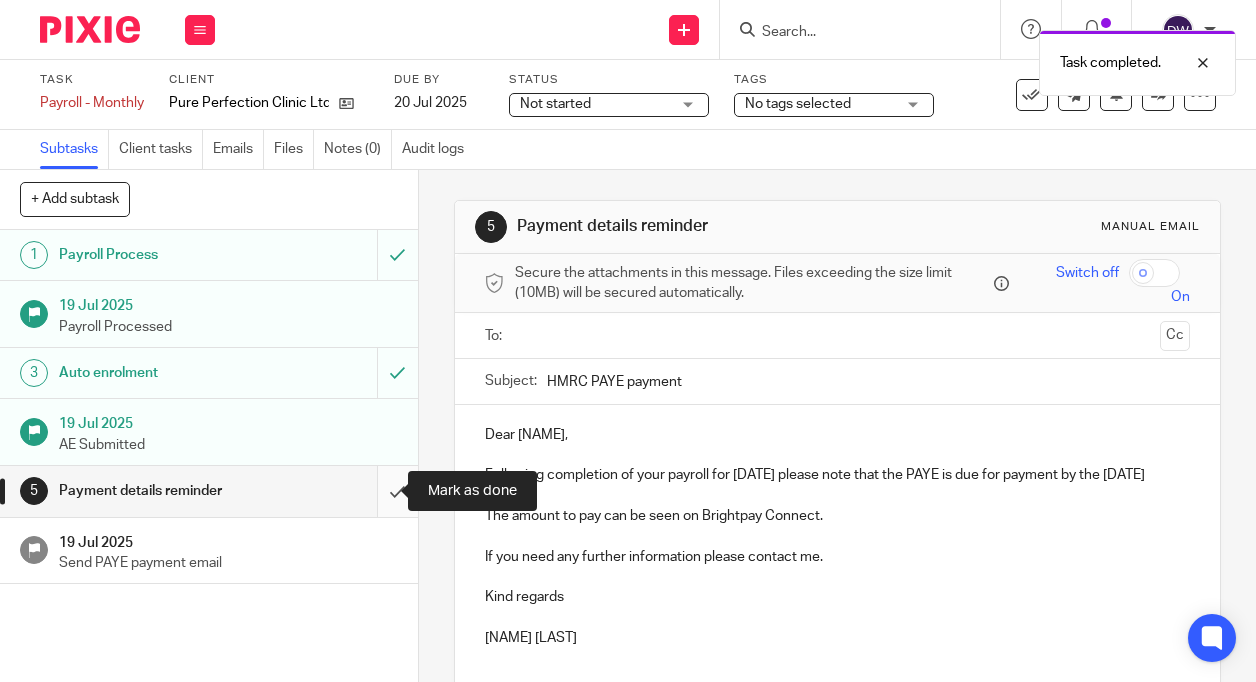 click at bounding box center [209, 491] 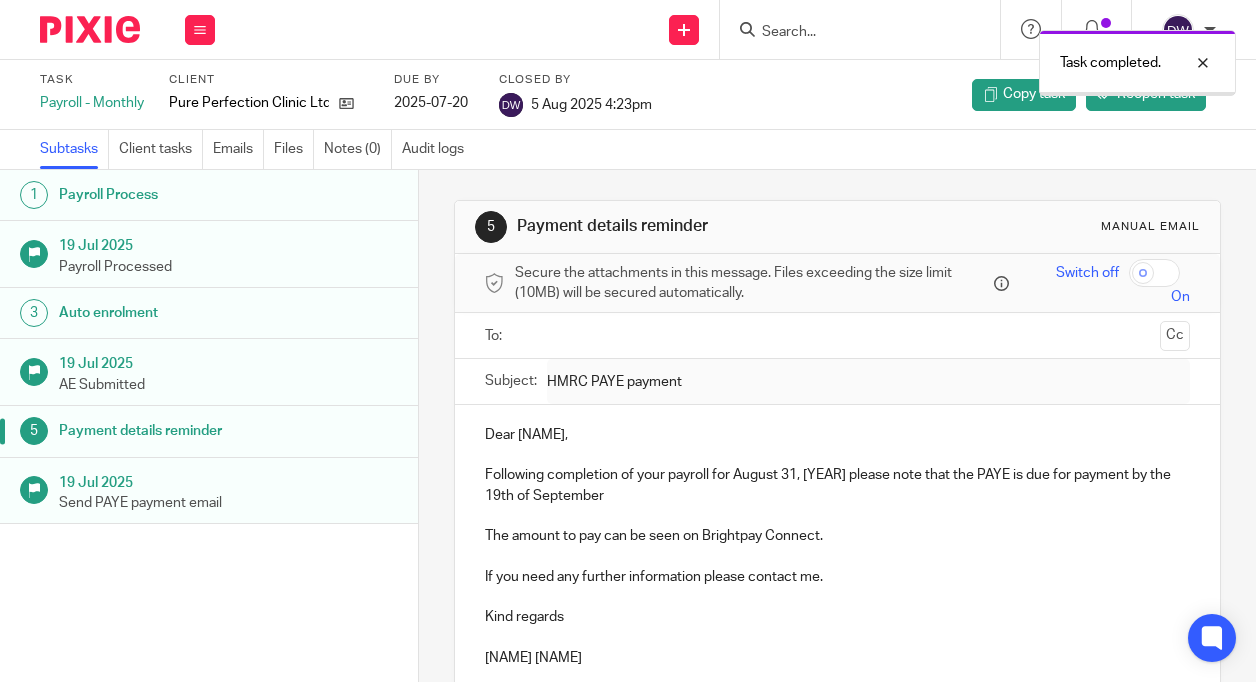 scroll, scrollTop: 0, scrollLeft: 0, axis: both 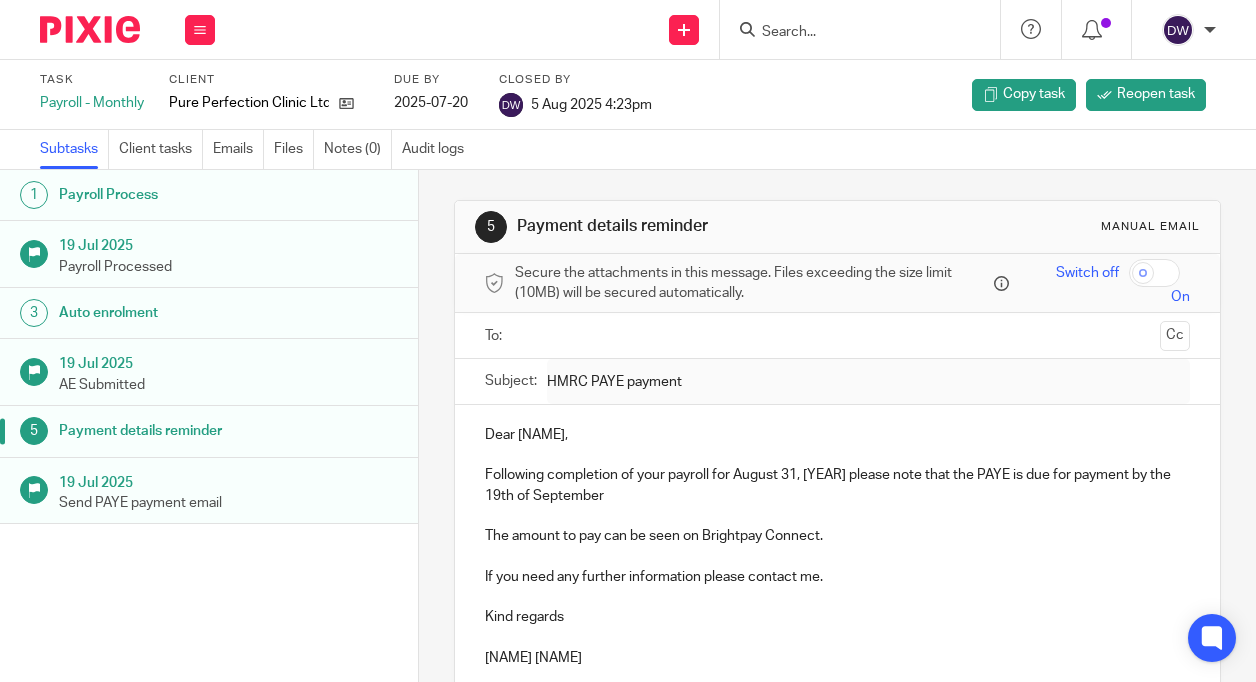 click at bounding box center (90, 29) 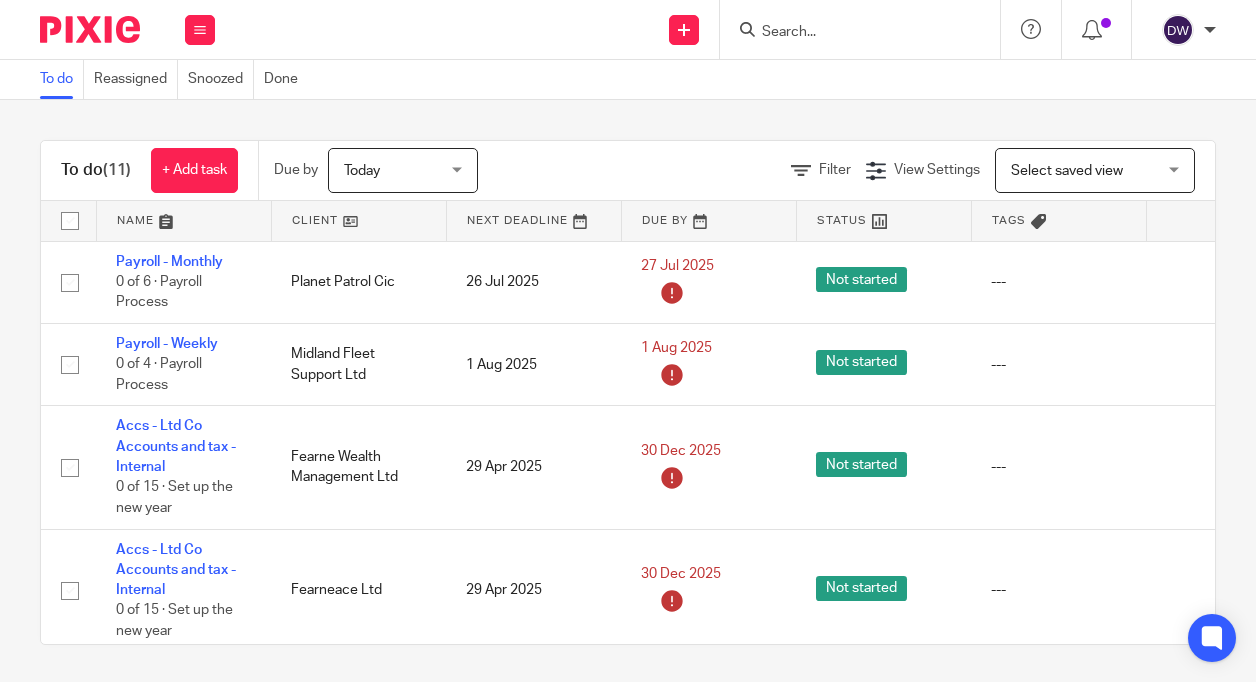scroll, scrollTop: 0, scrollLeft: 0, axis: both 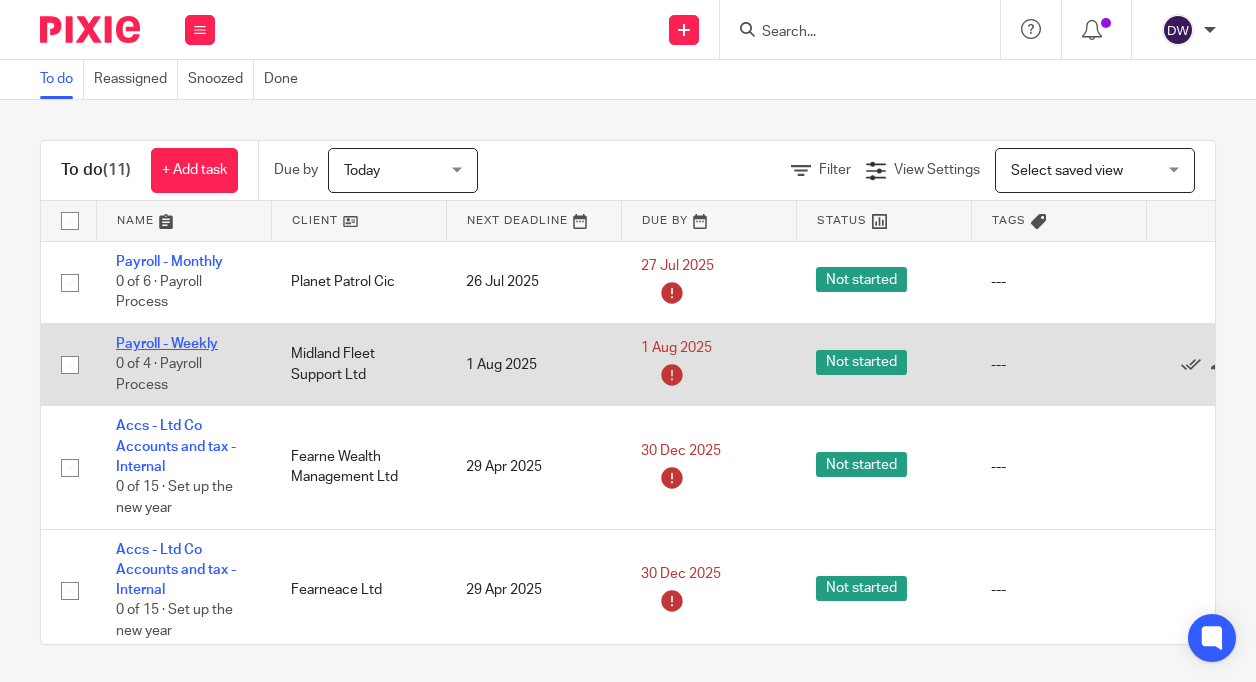 click on "Payroll - Weekly" at bounding box center (167, 344) 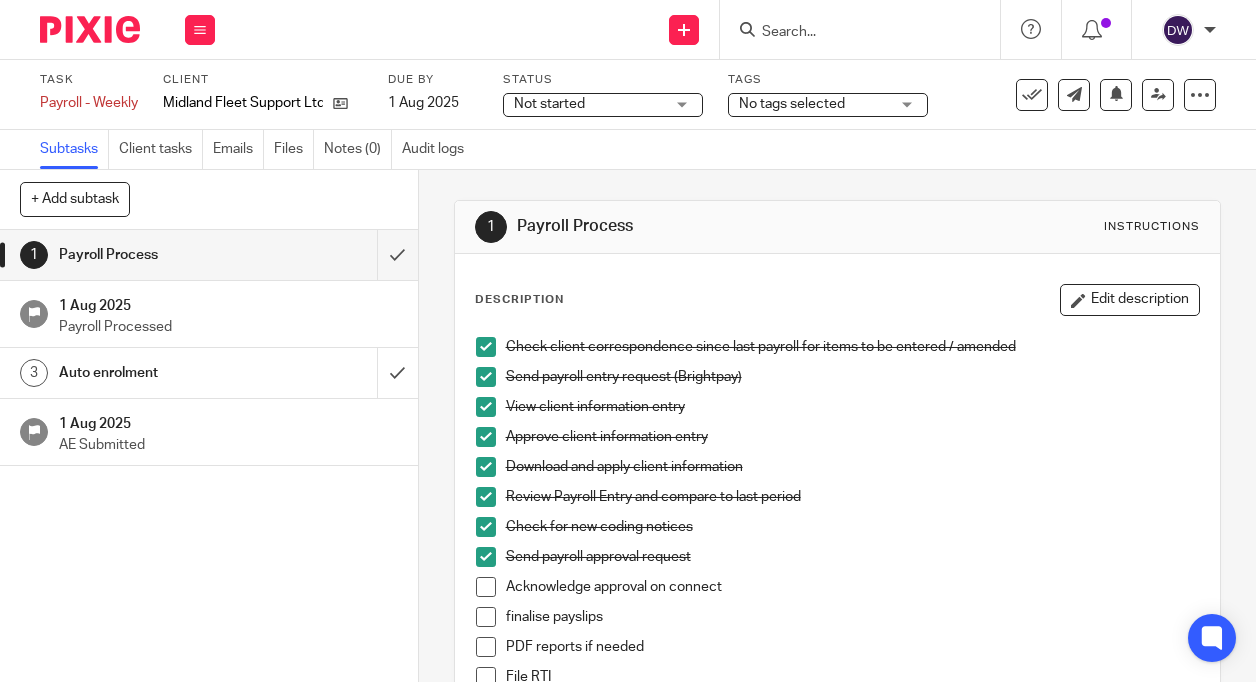 scroll, scrollTop: 0, scrollLeft: 0, axis: both 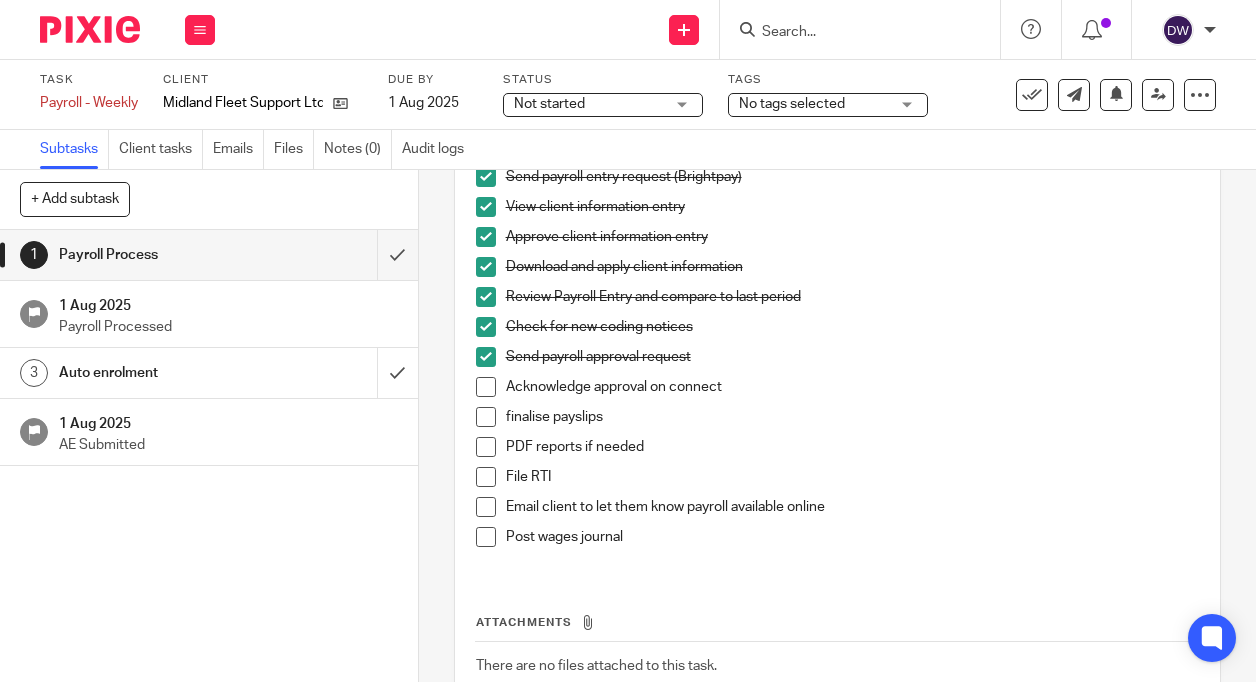 click at bounding box center [486, 387] 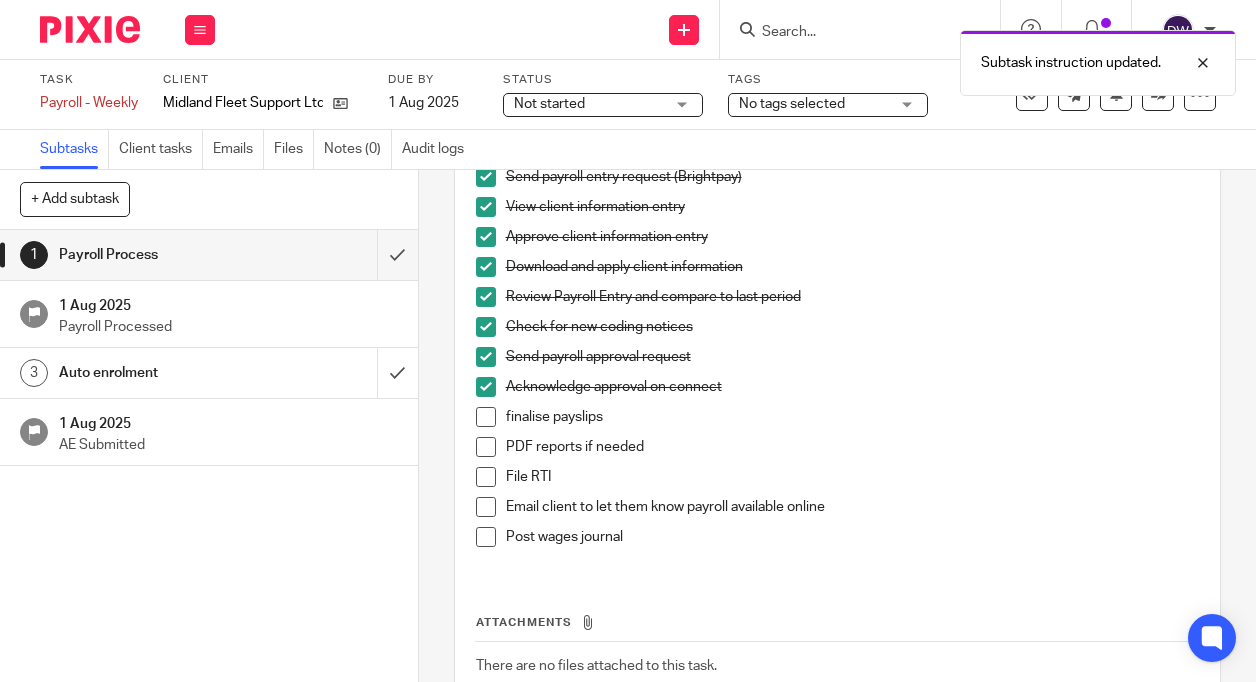 click at bounding box center [486, 417] 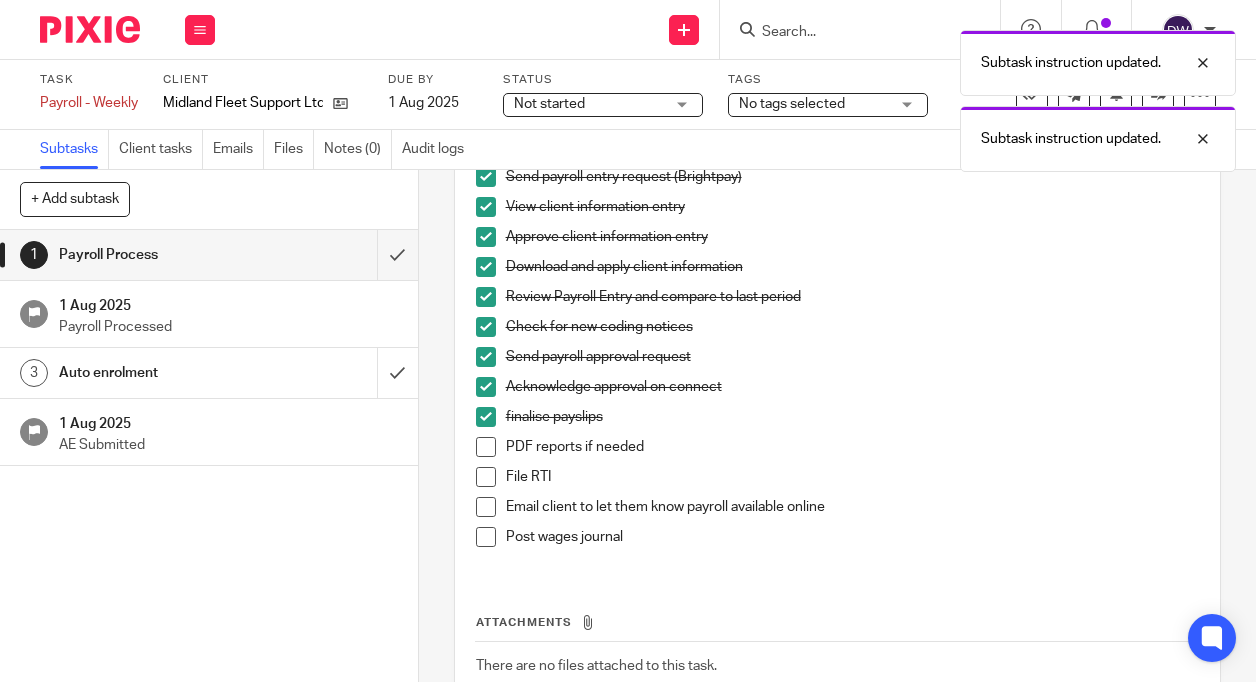 click at bounding box center [486, 447] 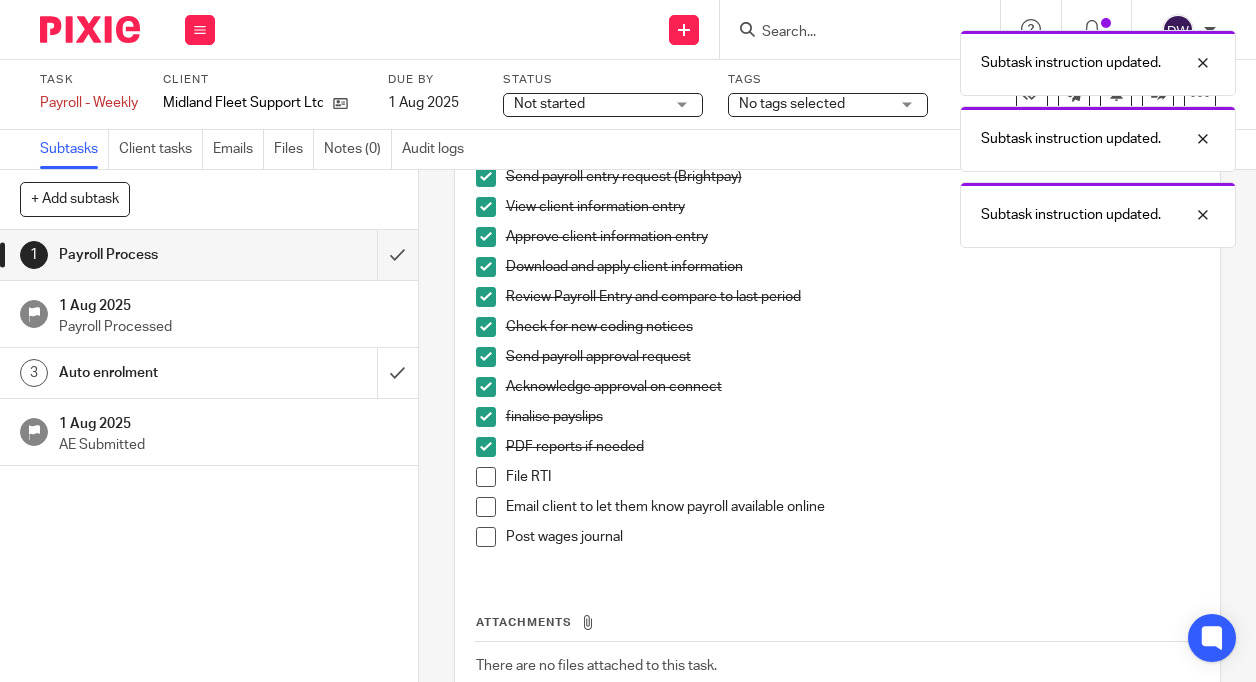 click at bounding box center [486, 477] 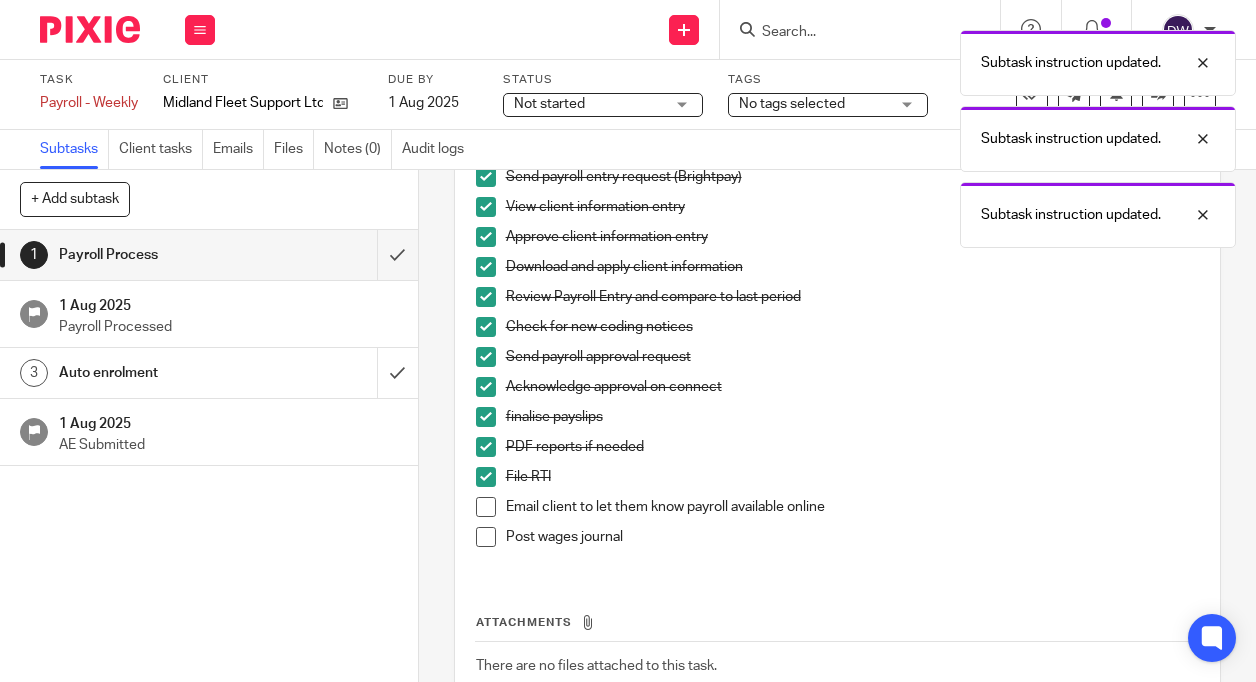 click at bounding box center (486, 507) 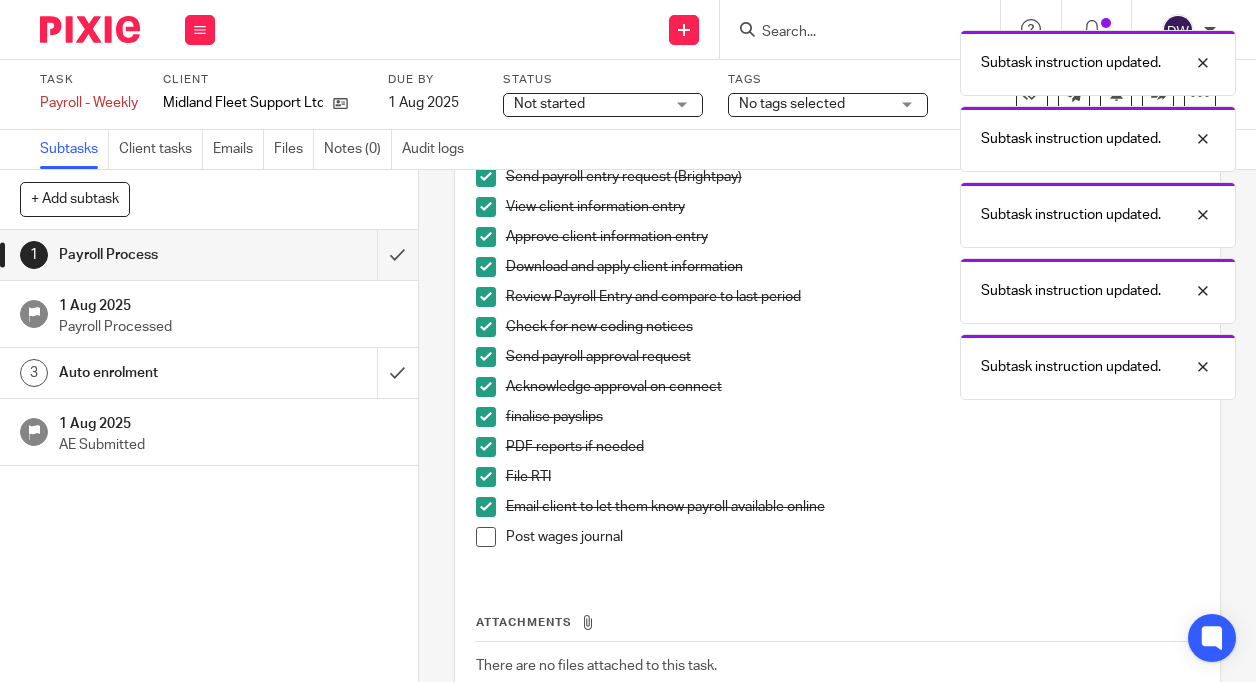 click at bounding box center (486, 537) 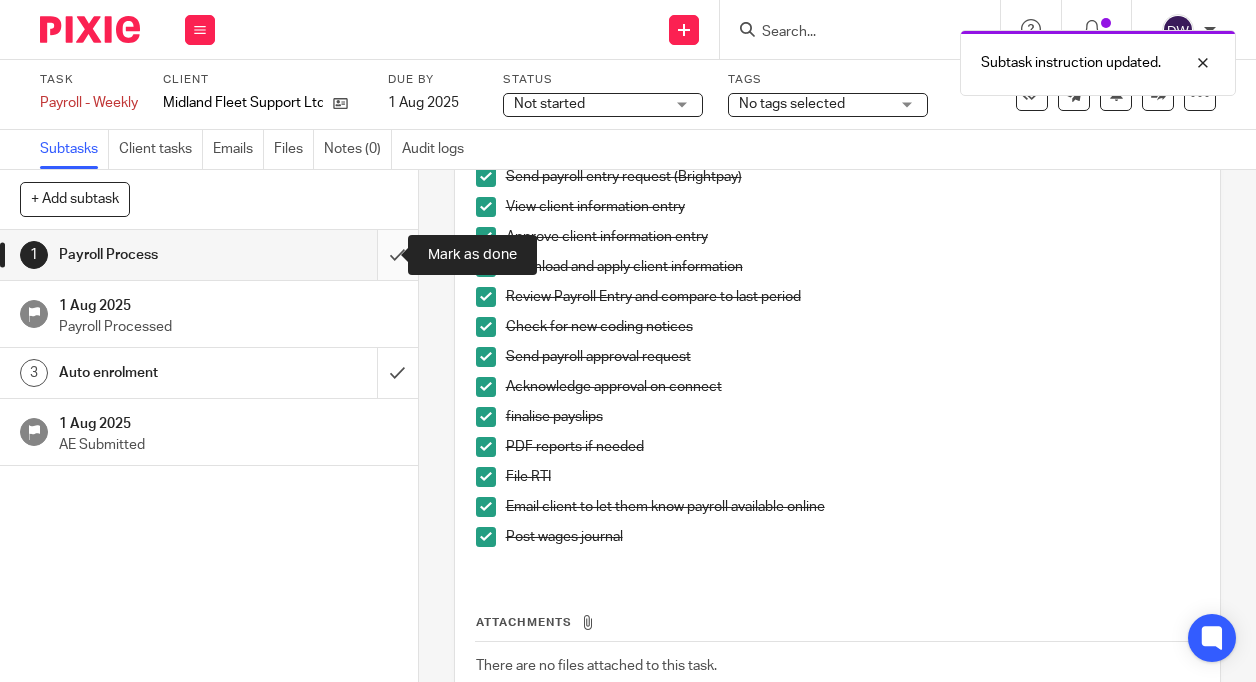 click at bounding box center [209, 255] 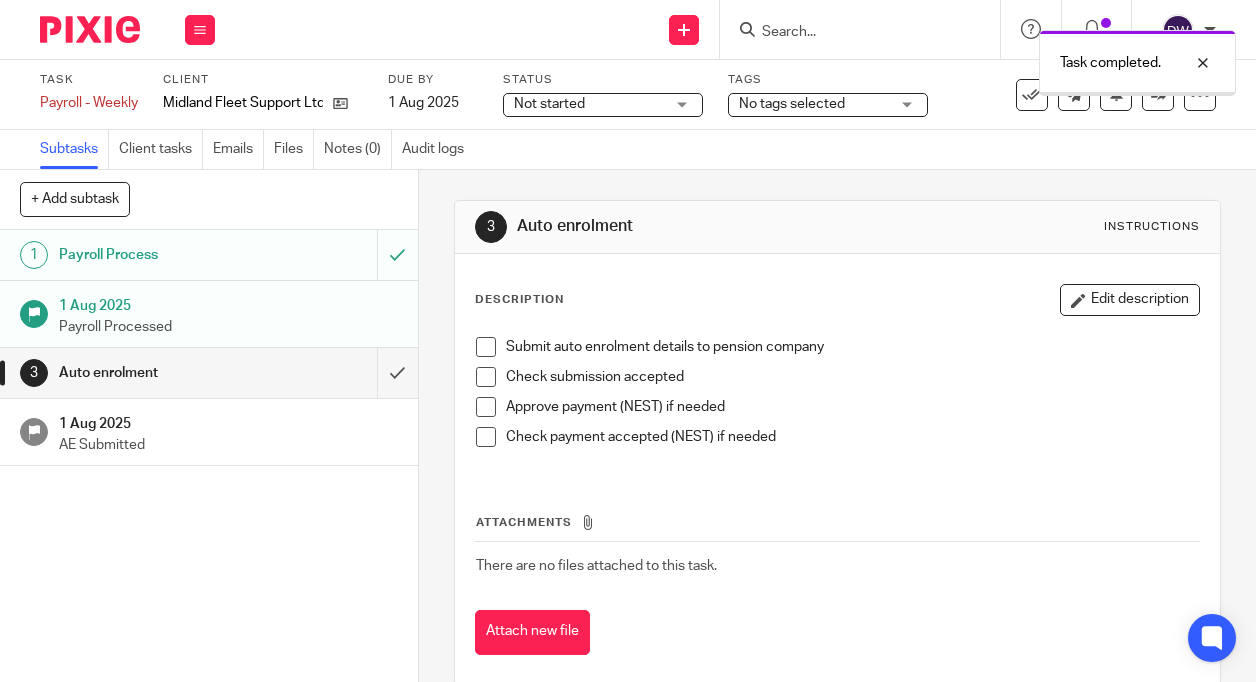 scroll, scrollTop: 0, scrollLeft: 0, axis: both 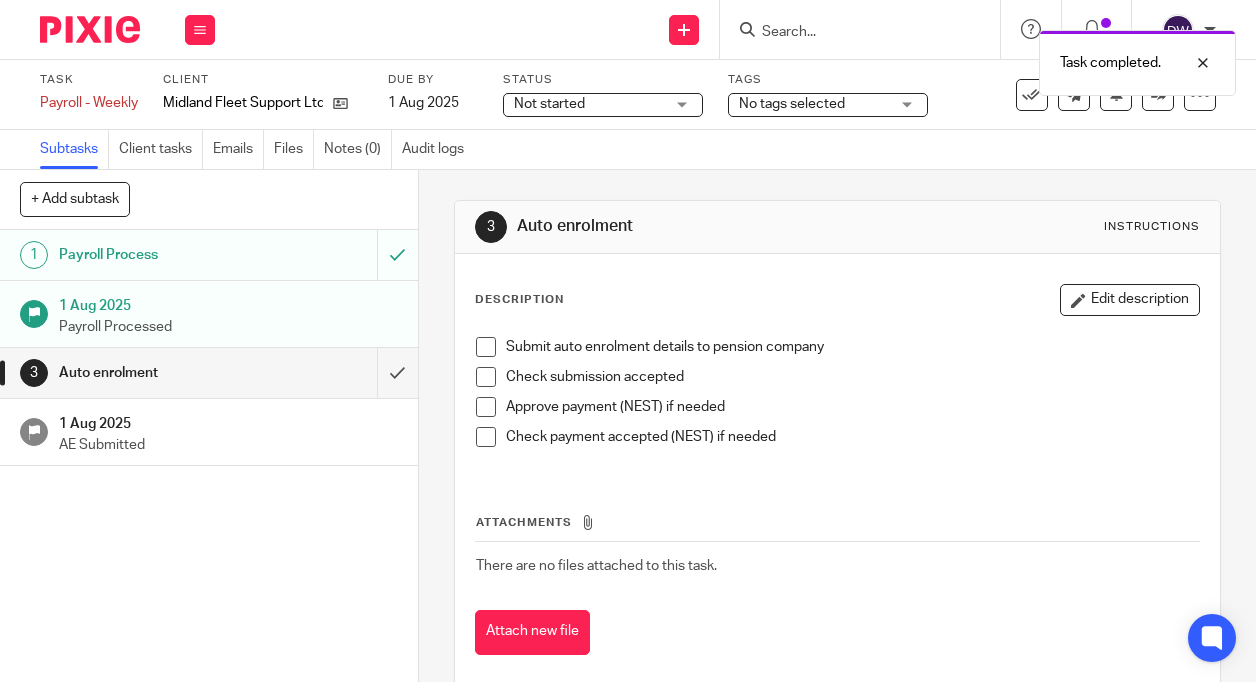 click at bounding box center (486, 347) 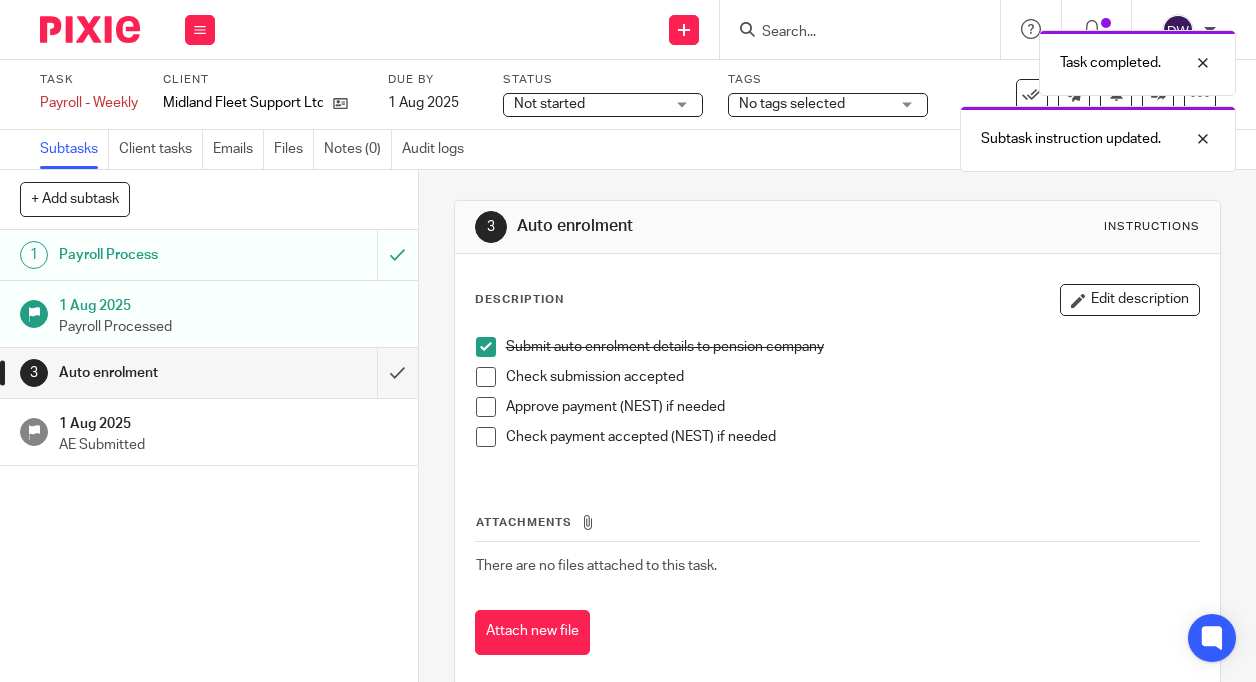 click at bounding box center [486, 377] 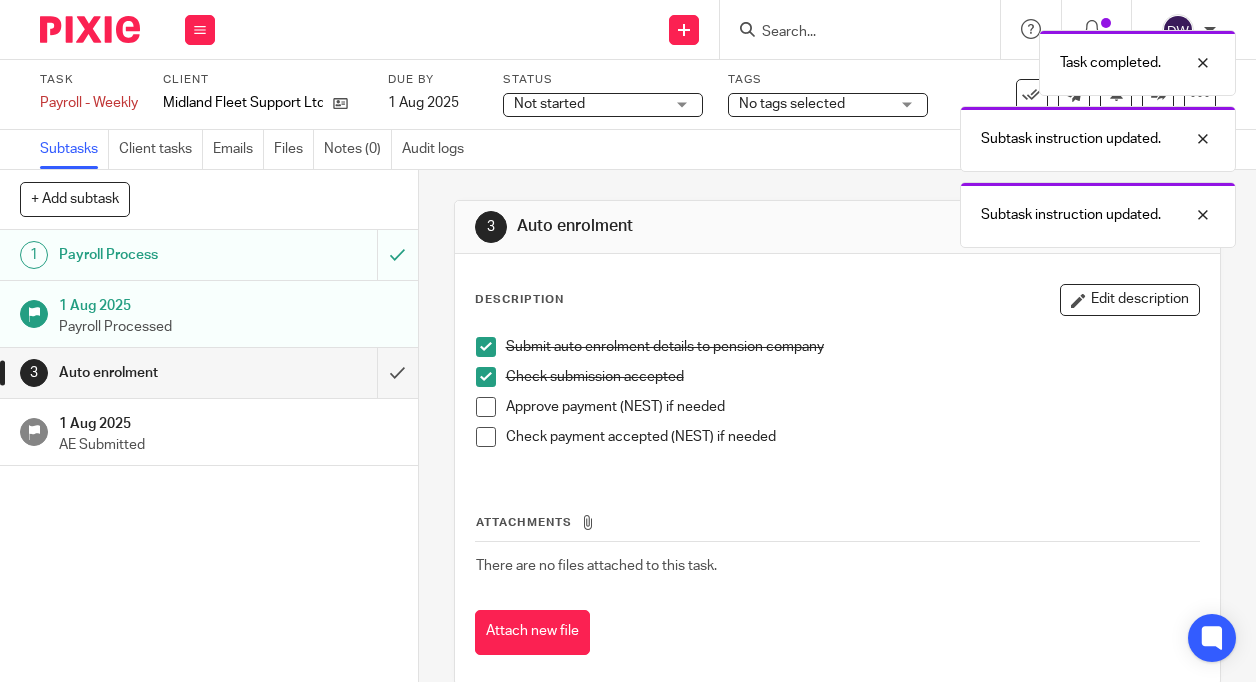 click at bounding box center [486, 407] 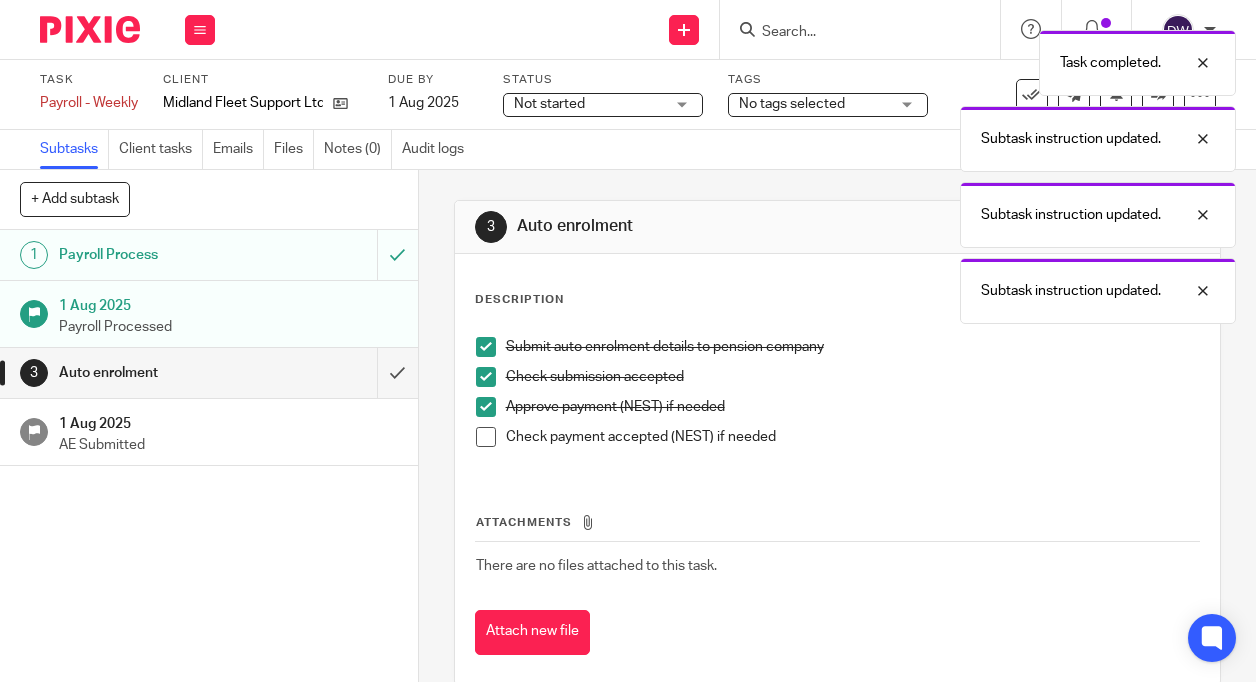 click at bounding box center (486, 437) 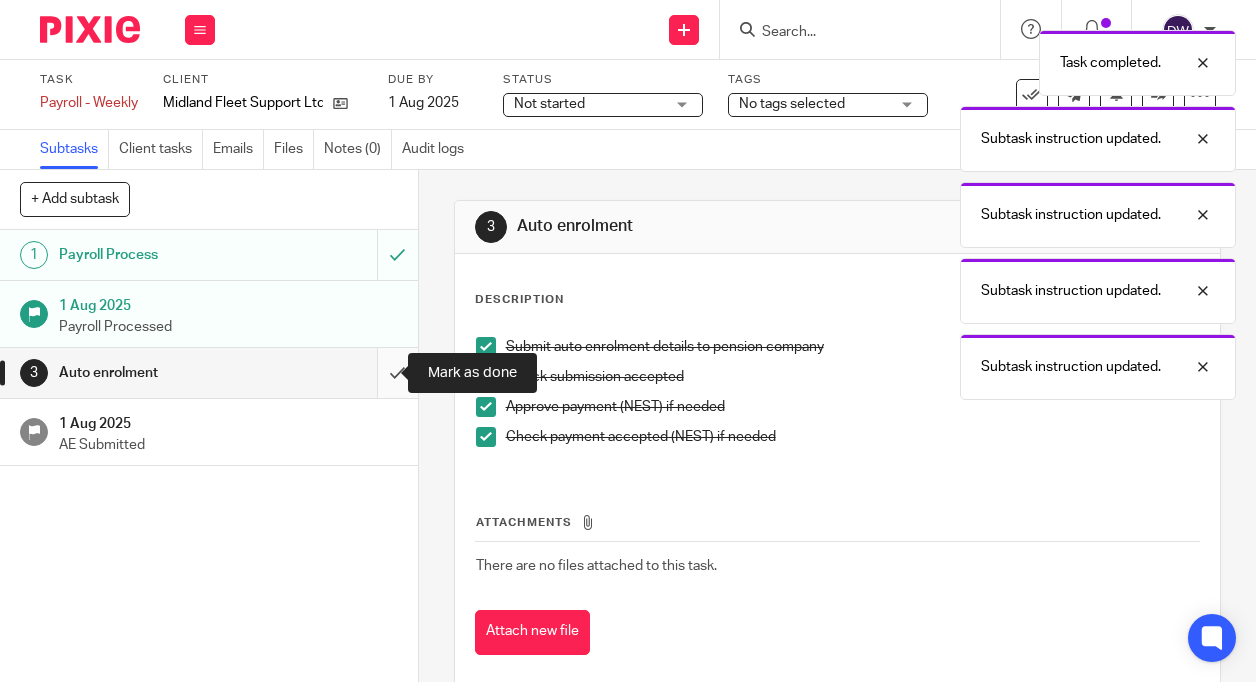 click at bounding box center [209, 373] 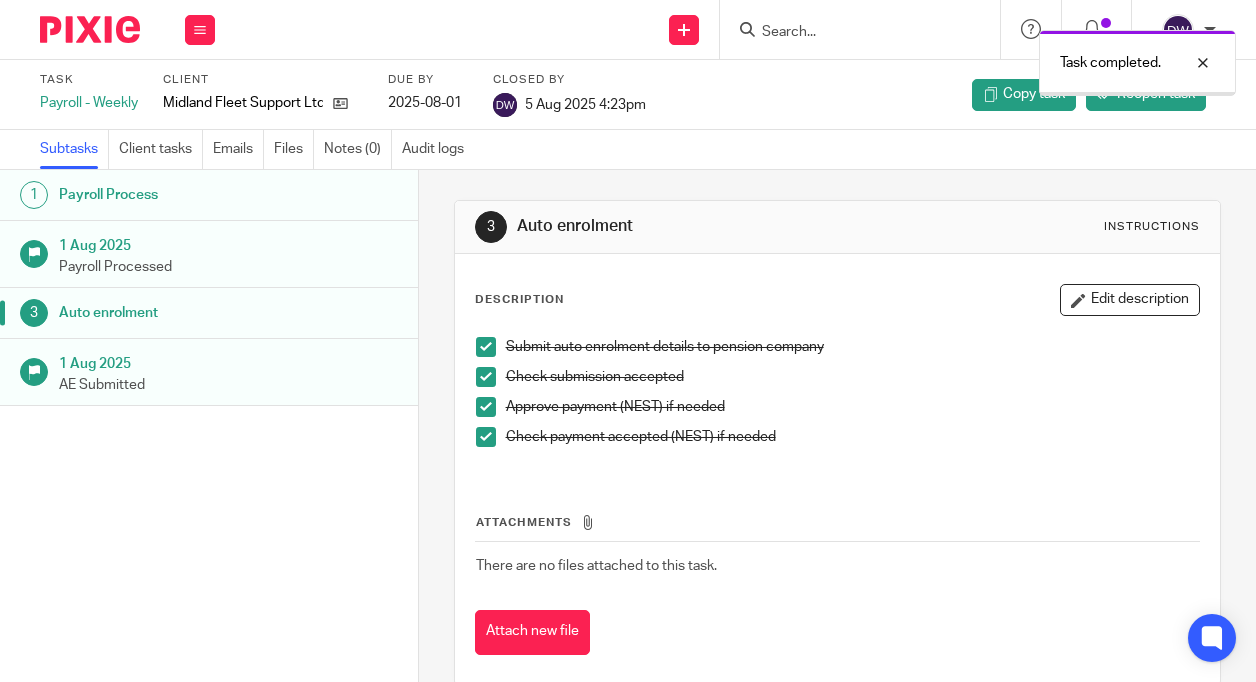 scroll, scrollTop: 0, scrollLeft: 0, axis: both 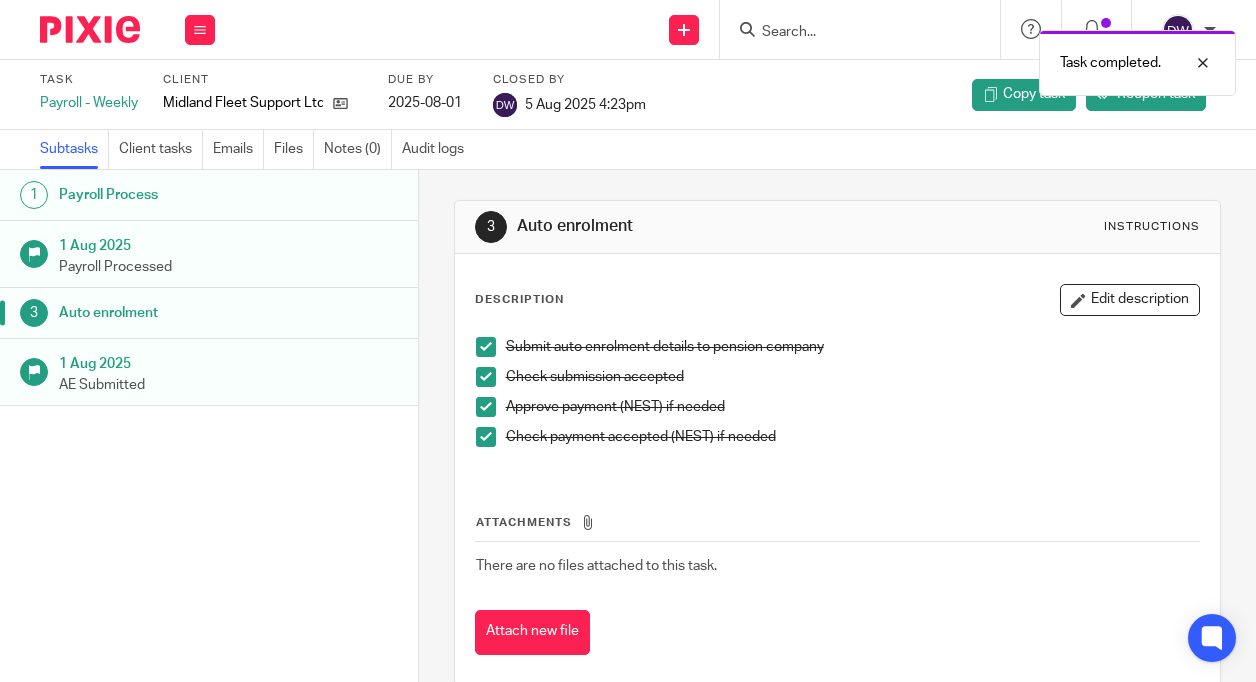 click at bounding box center (90, 29) 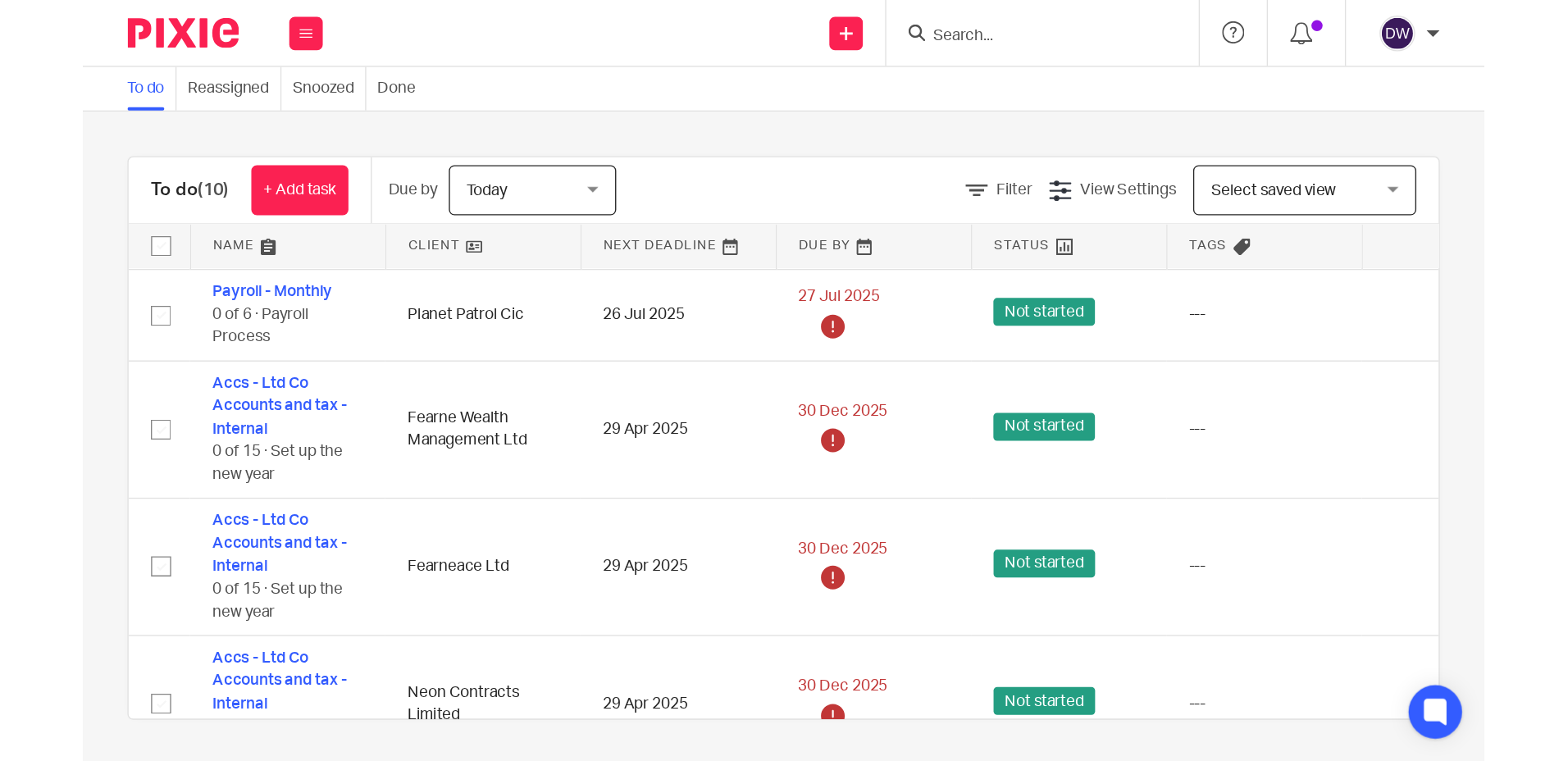 scroll, scrollTop: 0, scrollLeft: 0, axis: both 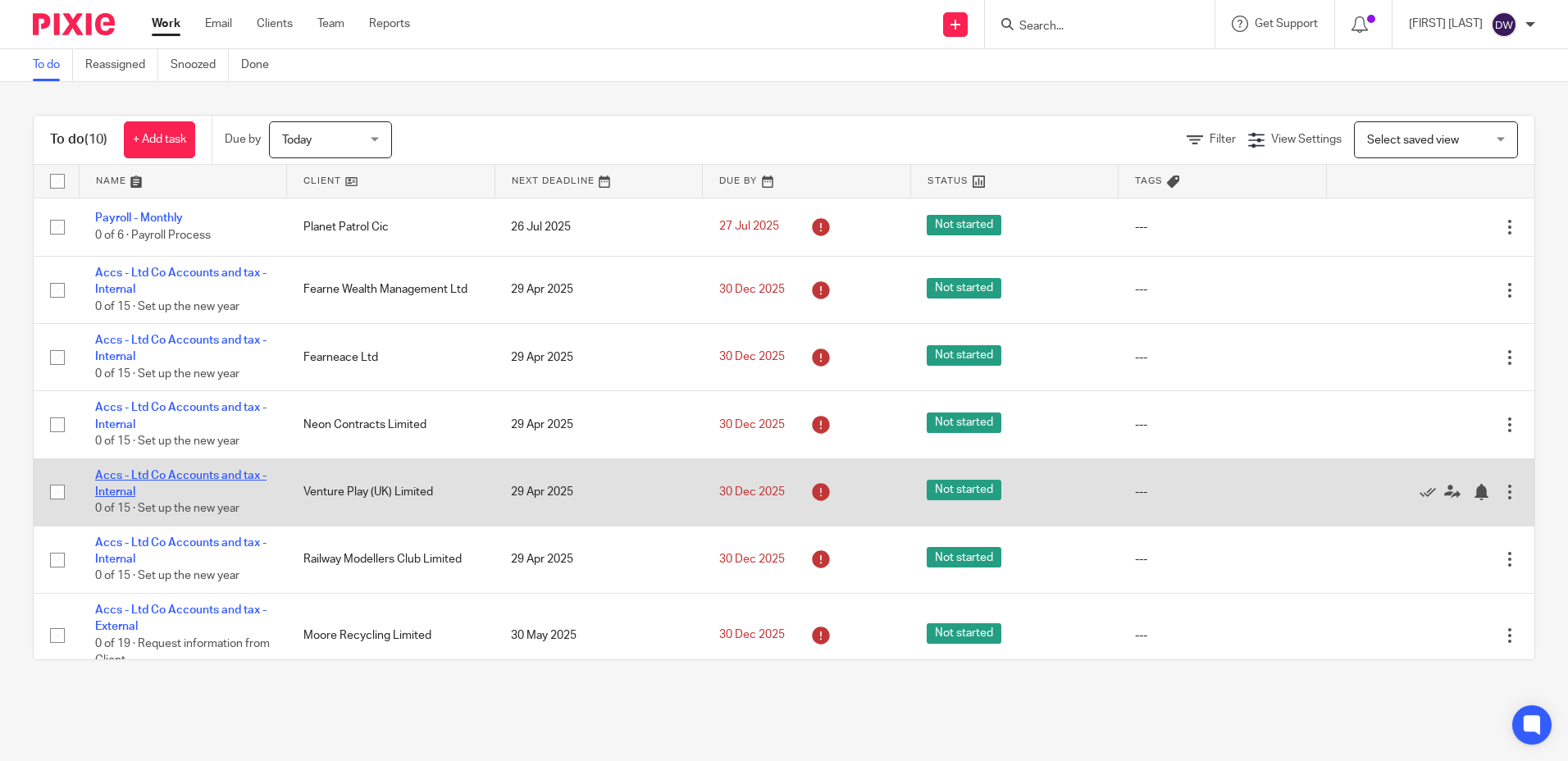 click on "Accs - Ltd Co Accounts and tax - Internal" at bounding box center (180, 484) 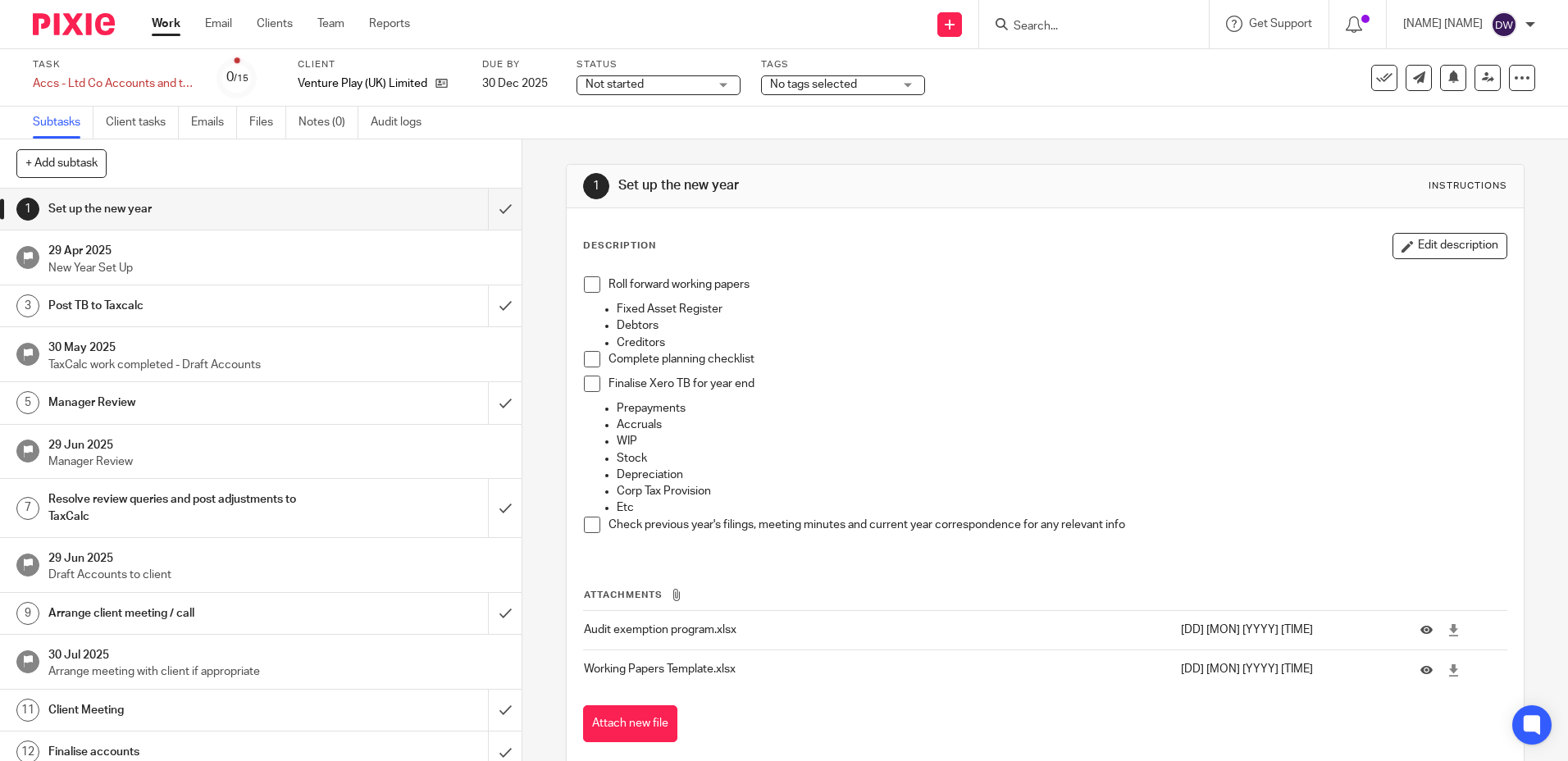 scroll, scrollTop: 0, scrollLeft: 0, axis: both 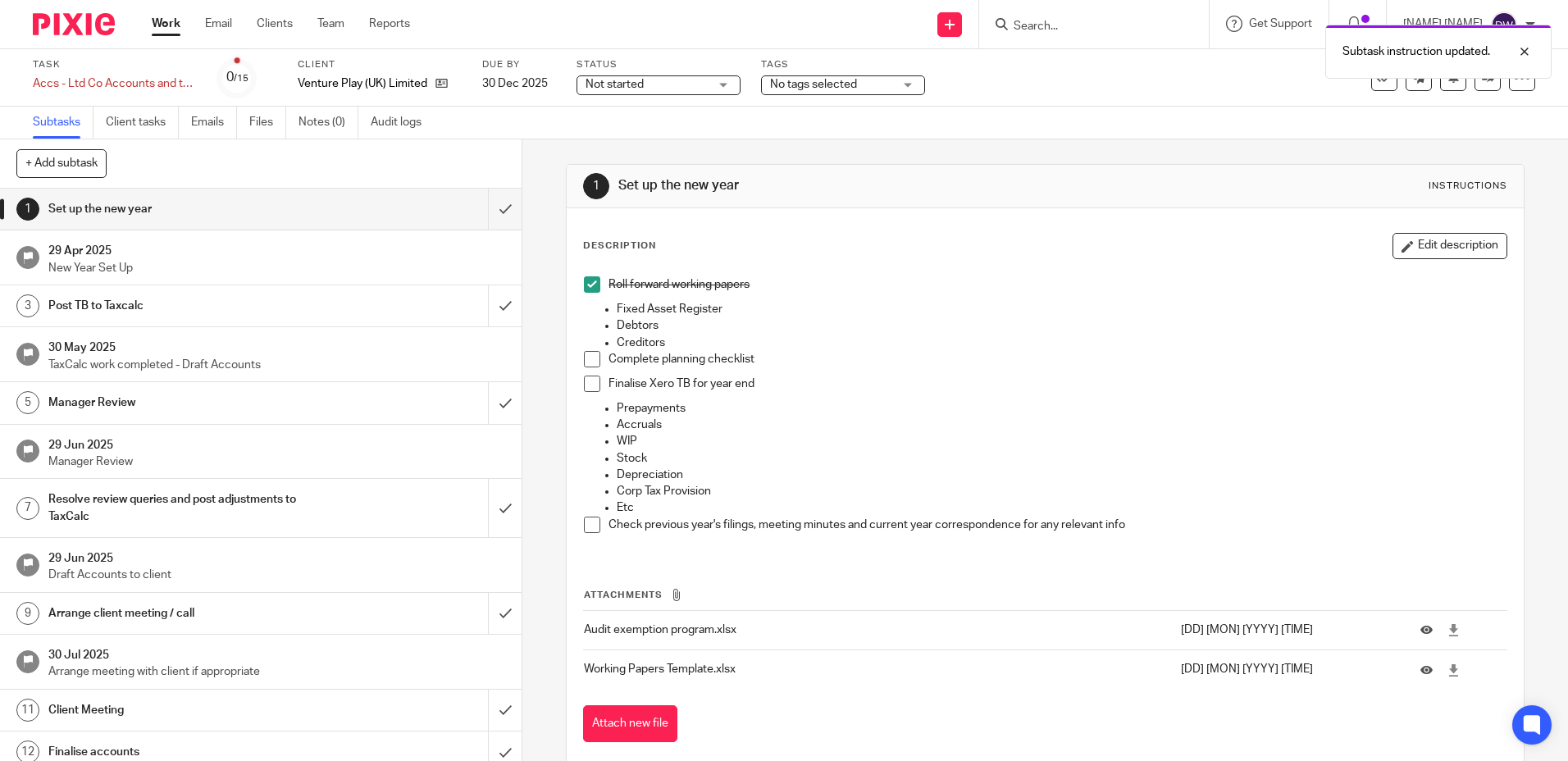 click at bounding box center [592, 359] 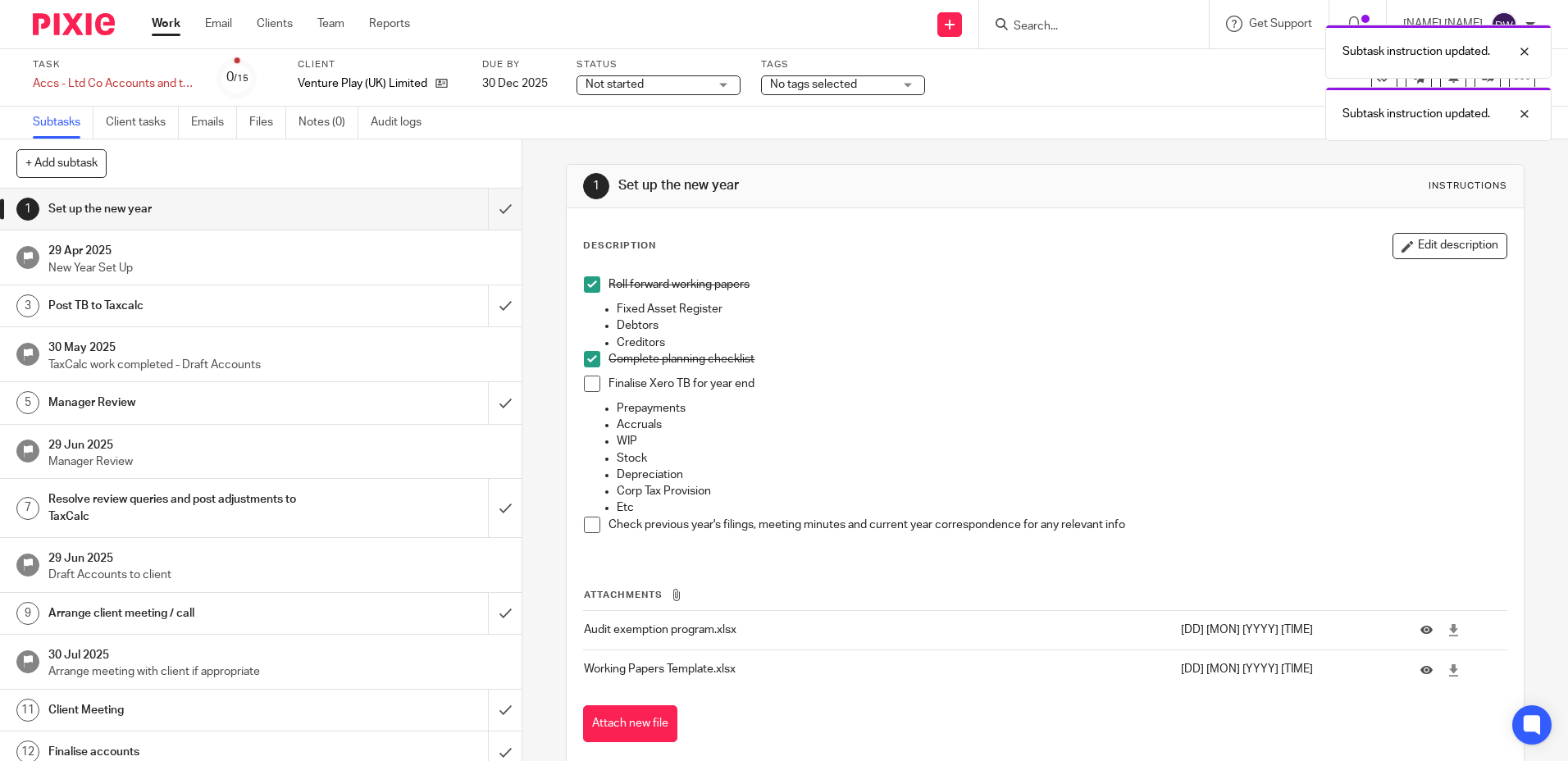 click at bounding box center [592, 384] 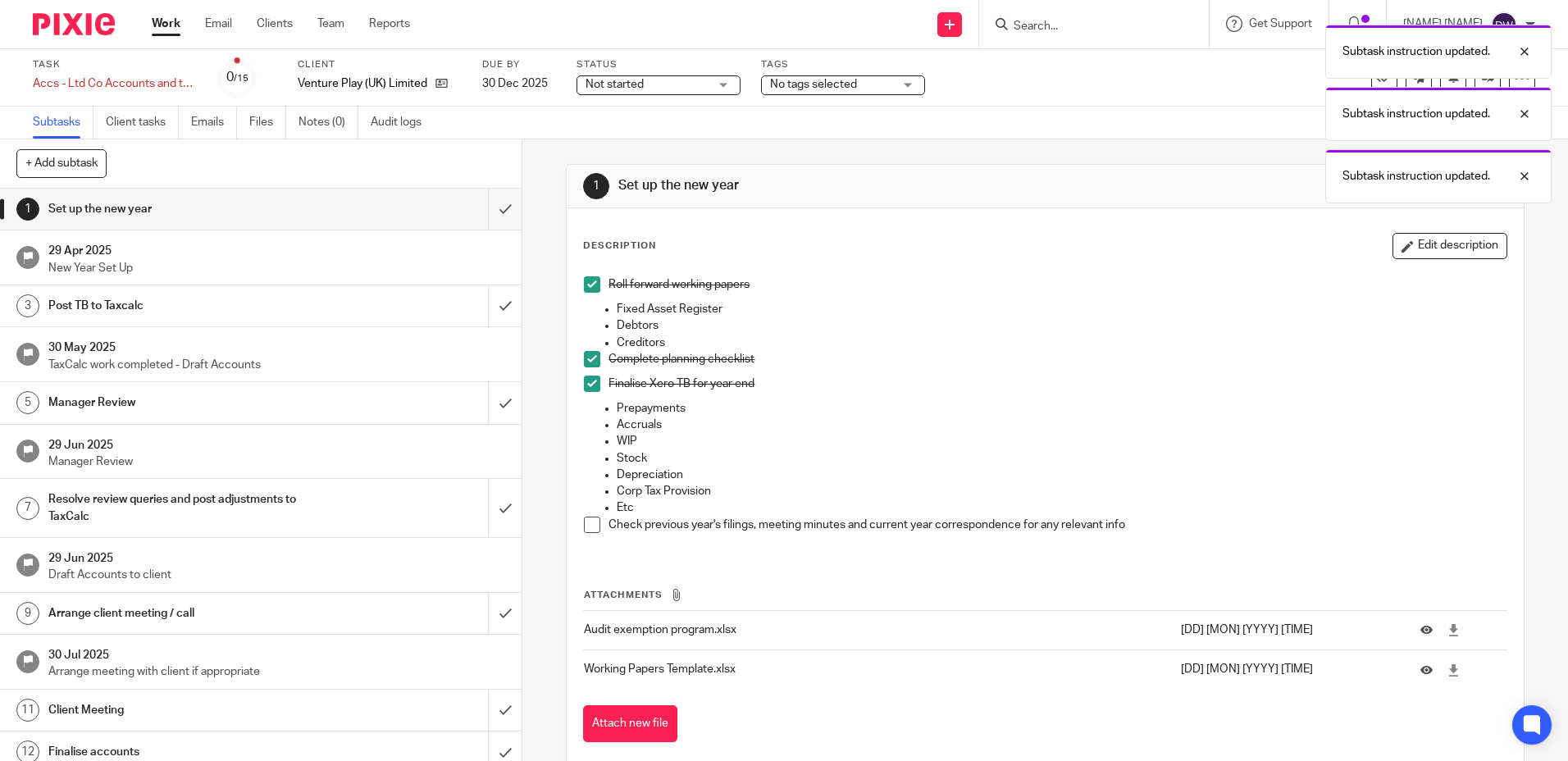 click at bounding box center [592, 525] 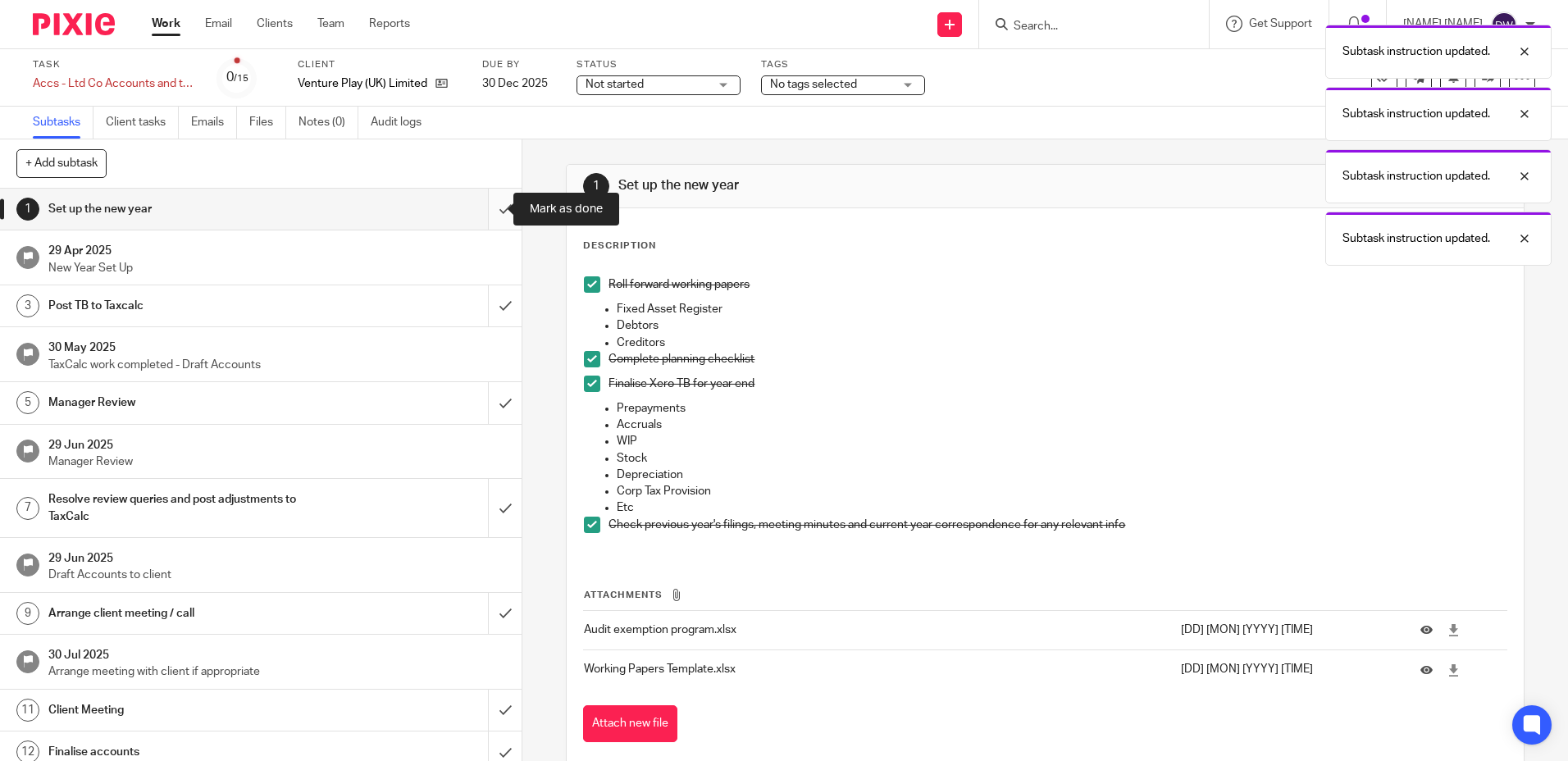 click at bounding box center (261, 209) 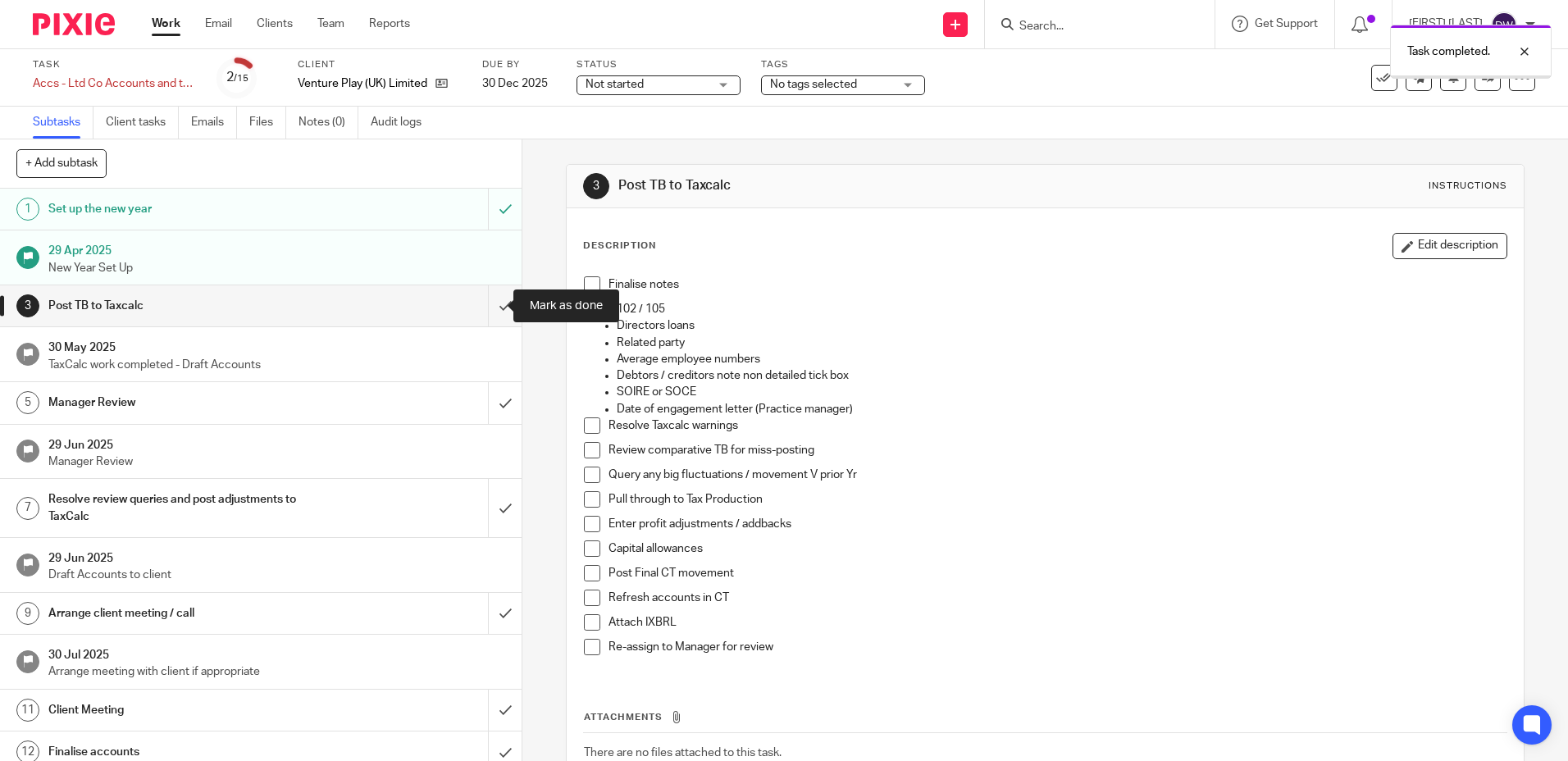 scroll, scrollTop: 0, scrollLeft: 0, axis: both 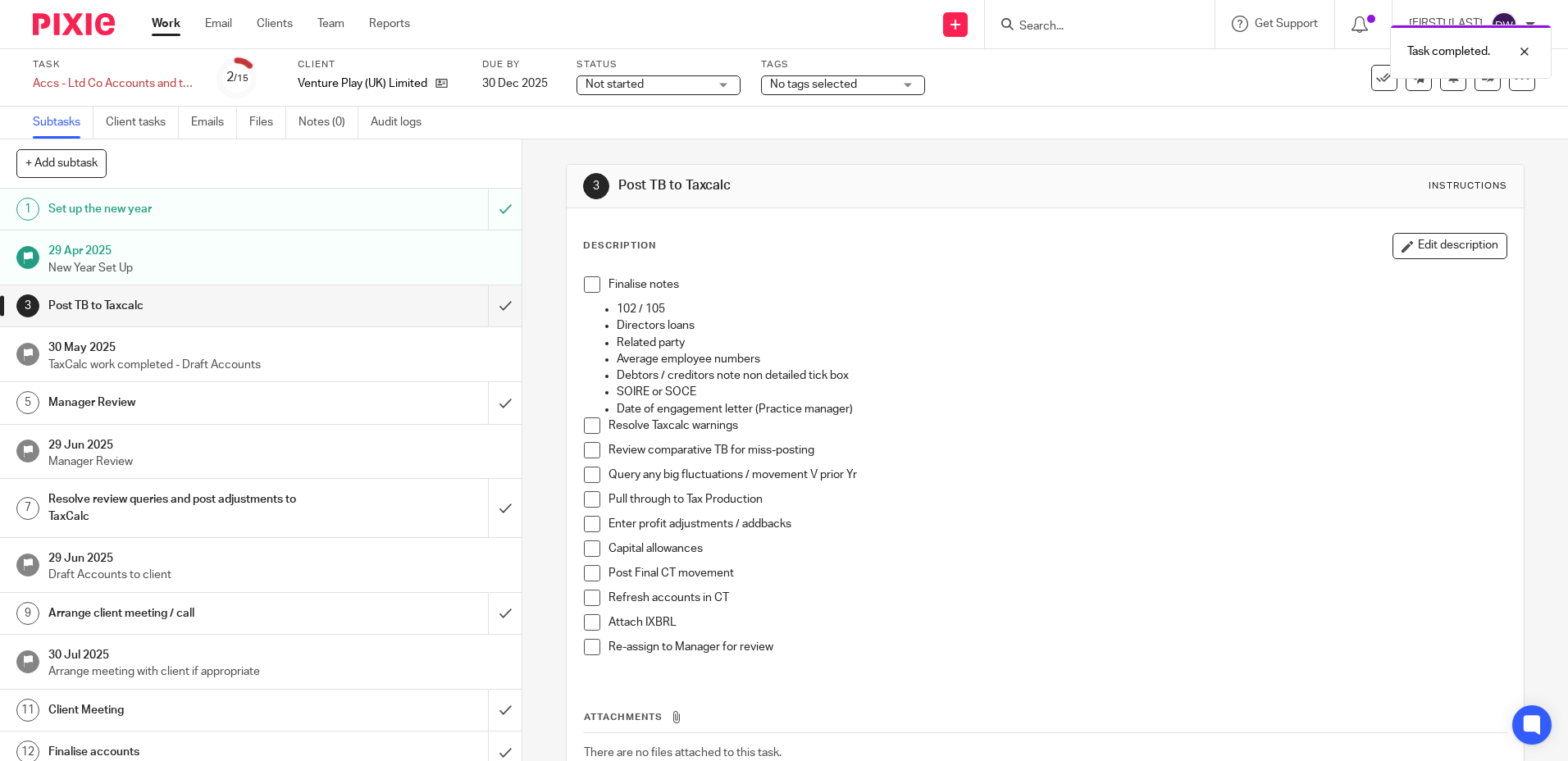 click at bounding box center (592, 285) 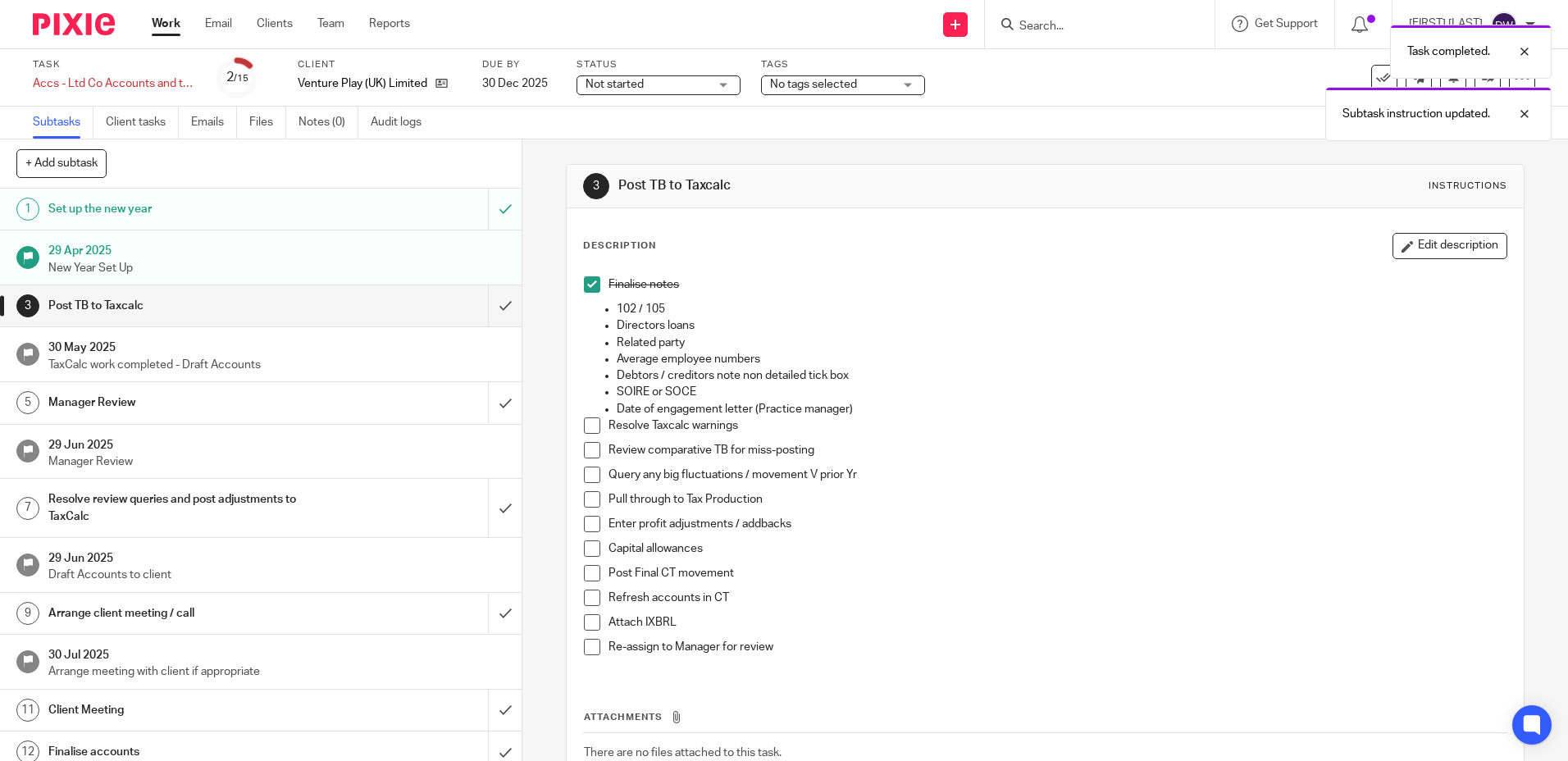 click at bounding box center (592, 426) 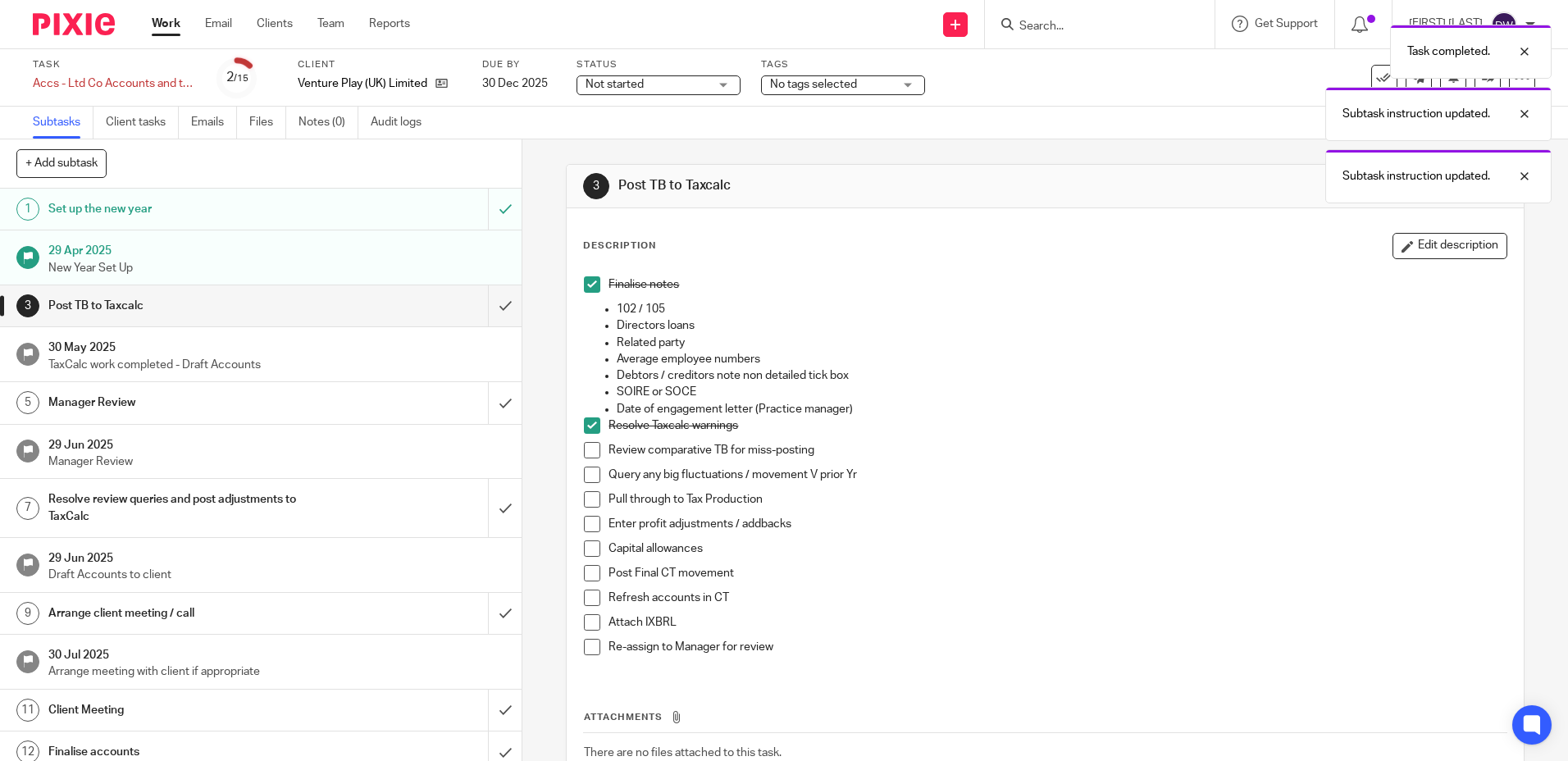 click at bounding box center [592, 450] 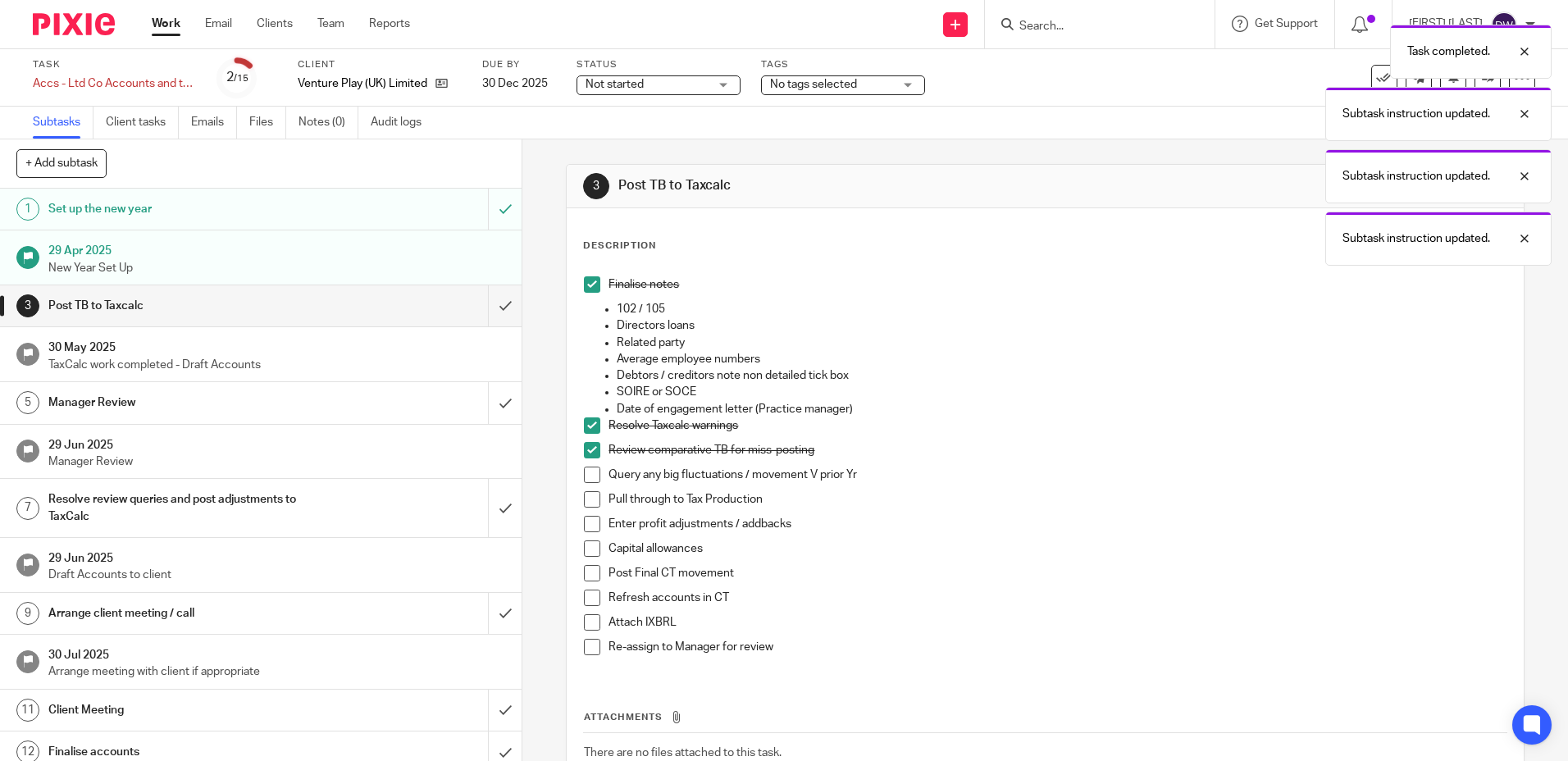 click at bounding box center (592, 475) 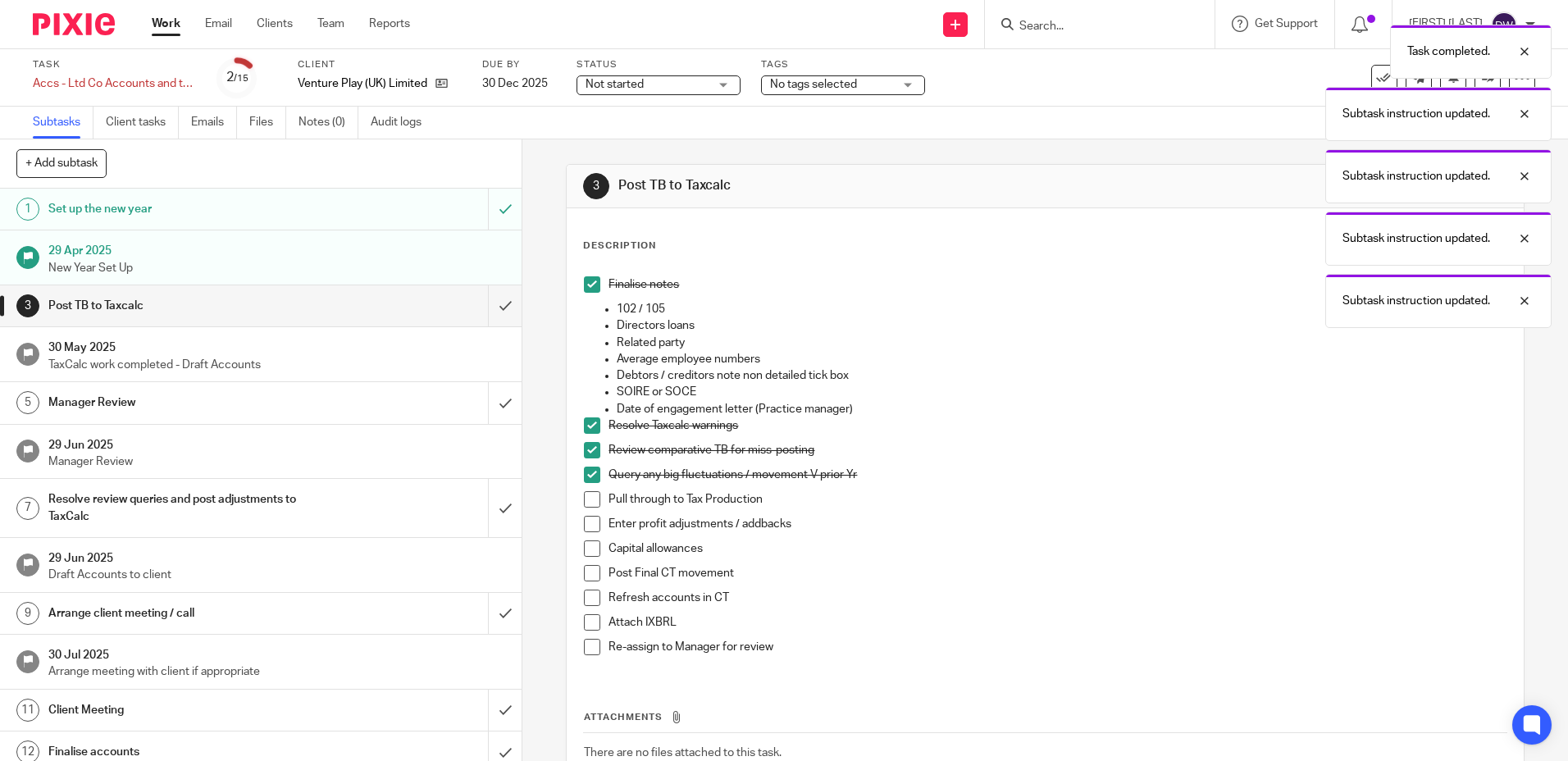 click at bounding box center [592, 499] 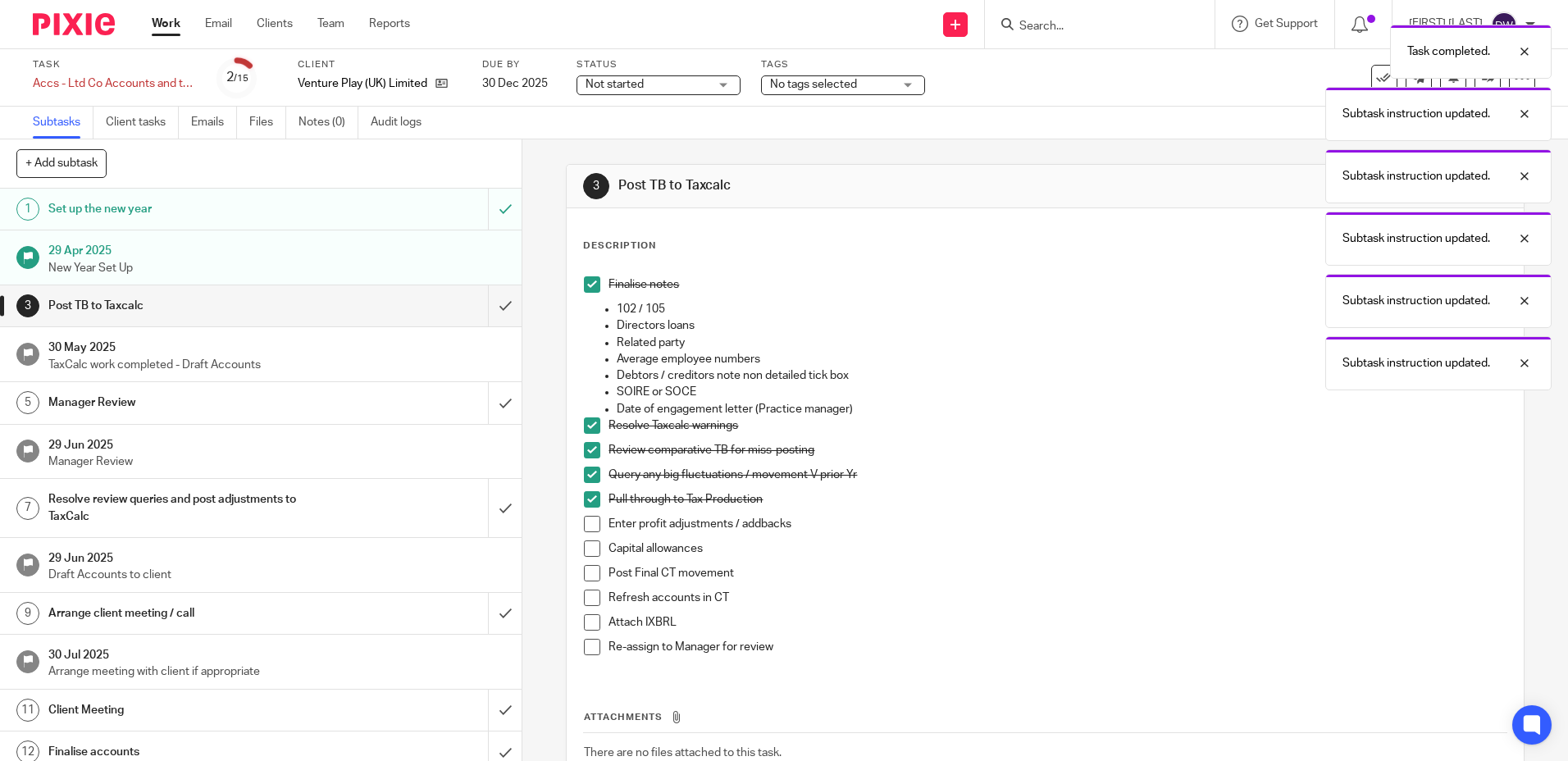 click at bounding box center (592, 524) 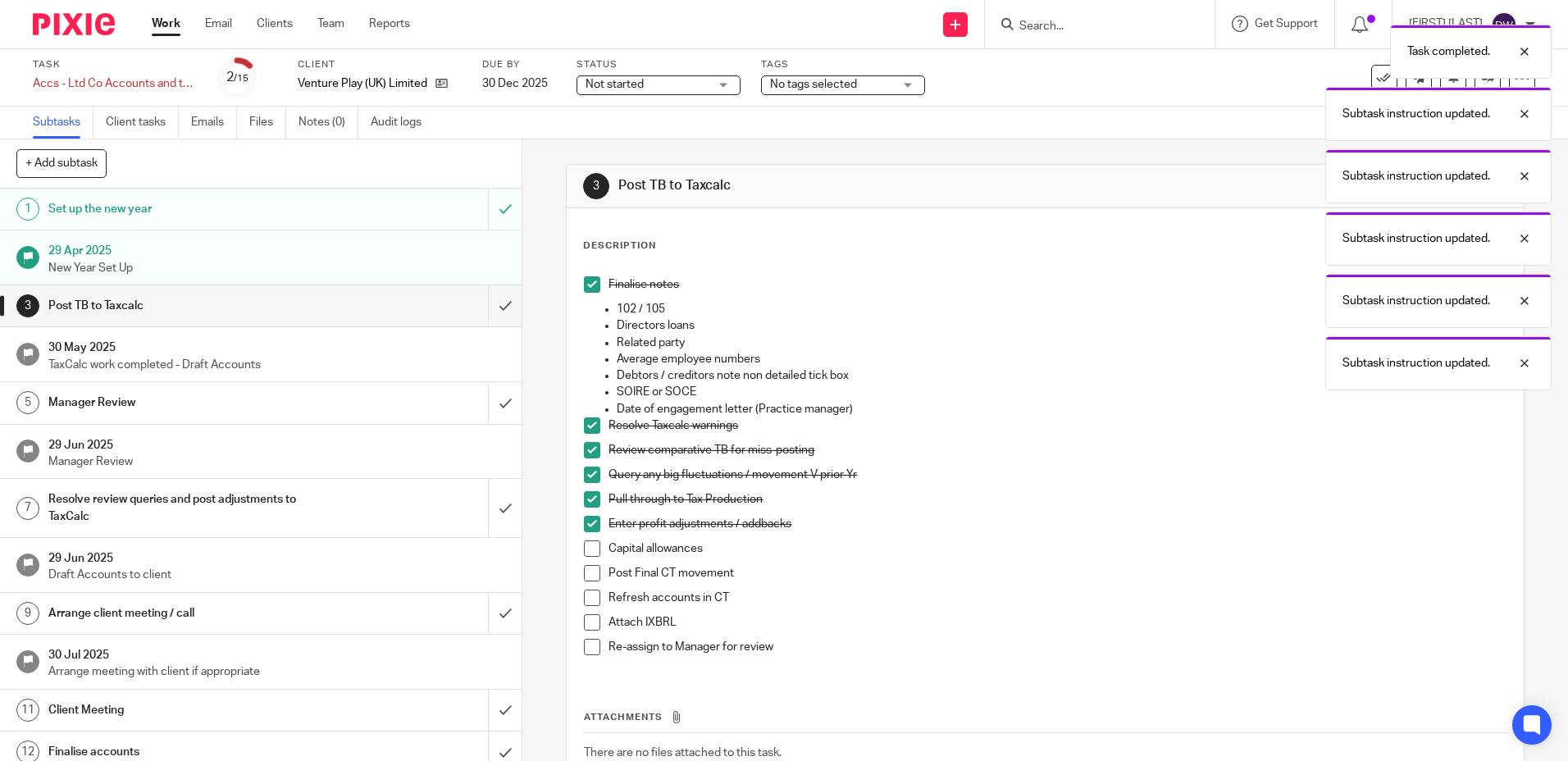 click at bounding box center (592, 549) 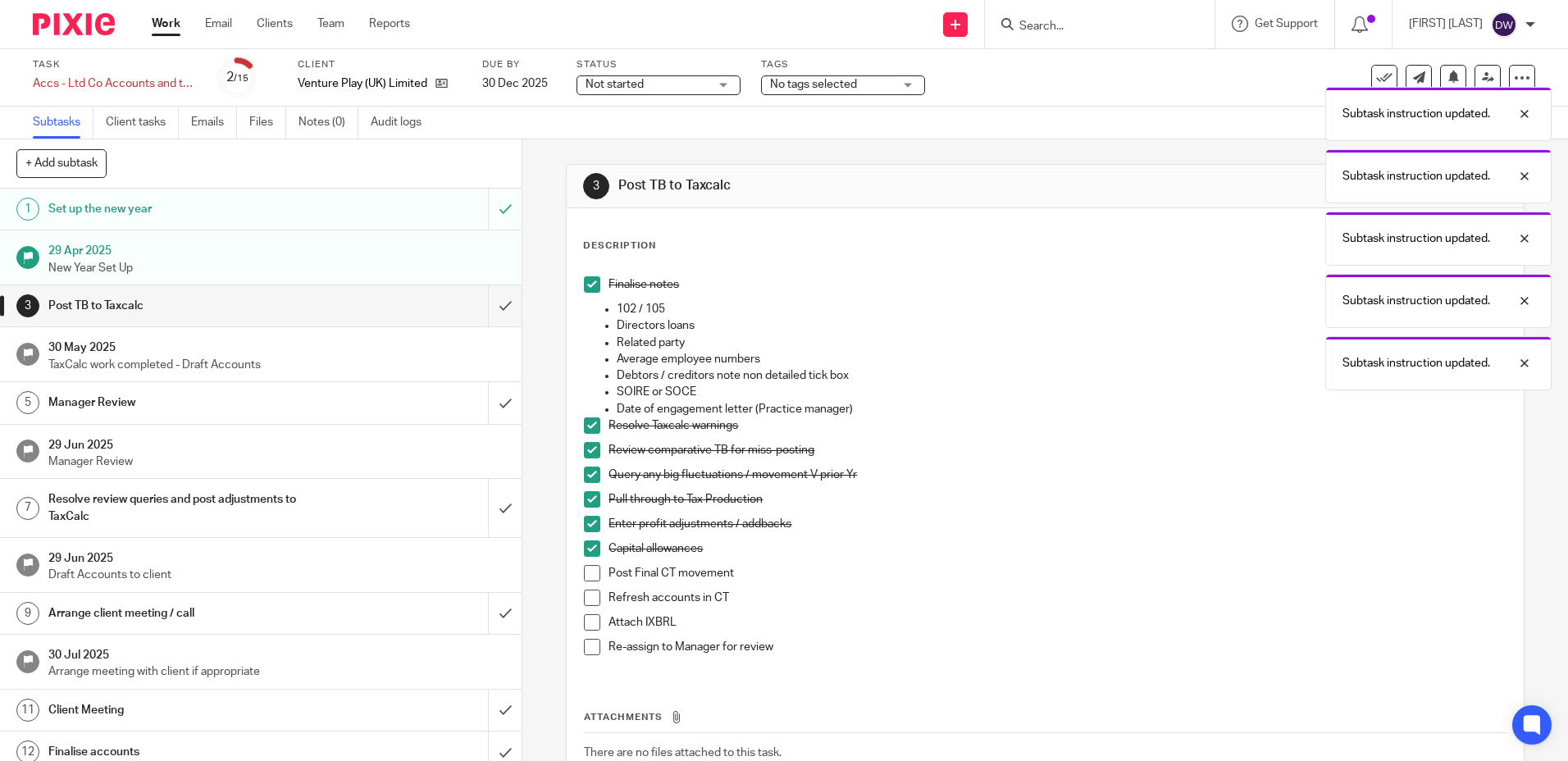 drag, startPoint x: 582, startPoint y: 573, endPoint x: 575, endPoint y: 593, distance: 21.18962 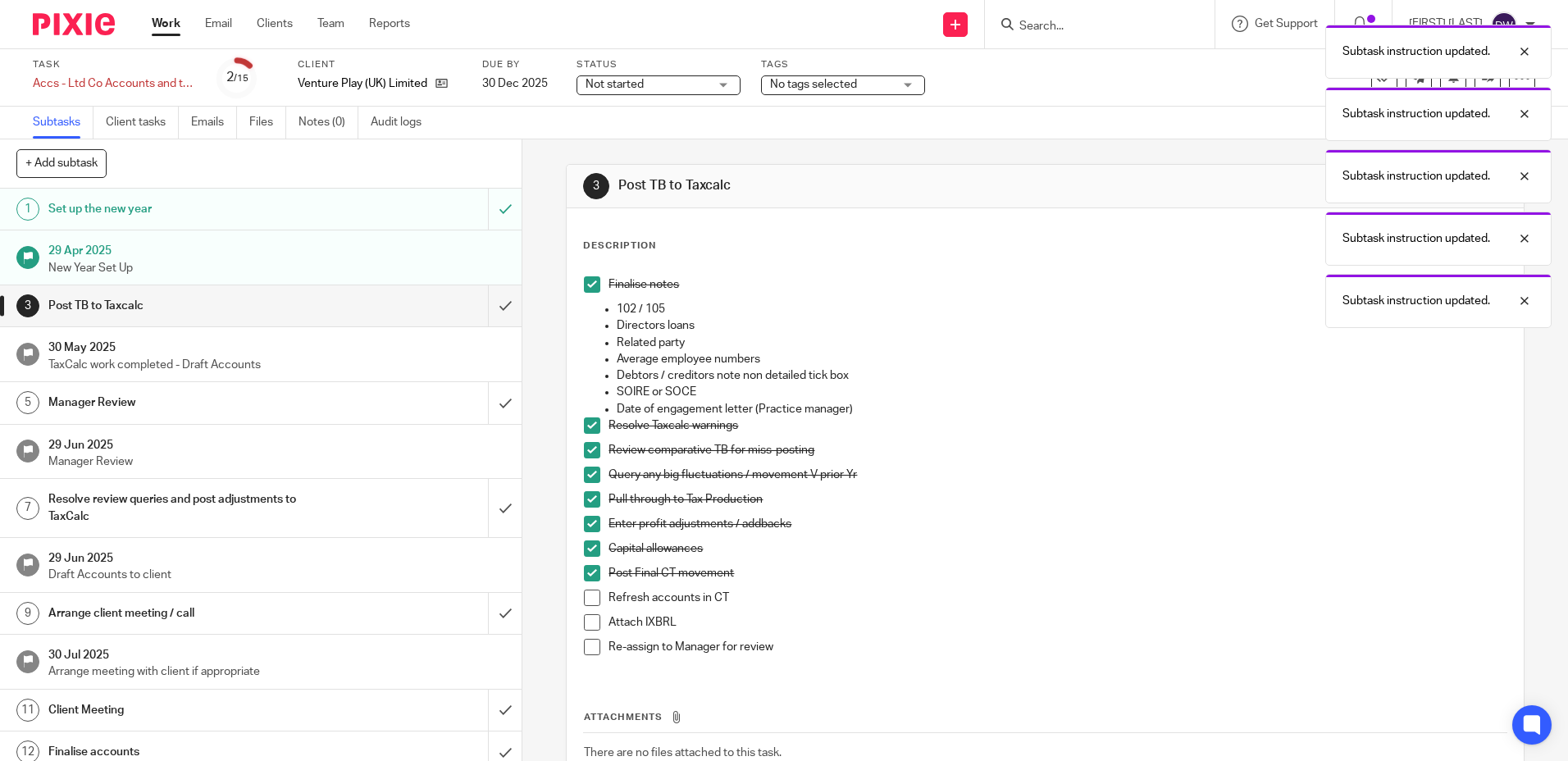 click at bounding box center (592, 598) 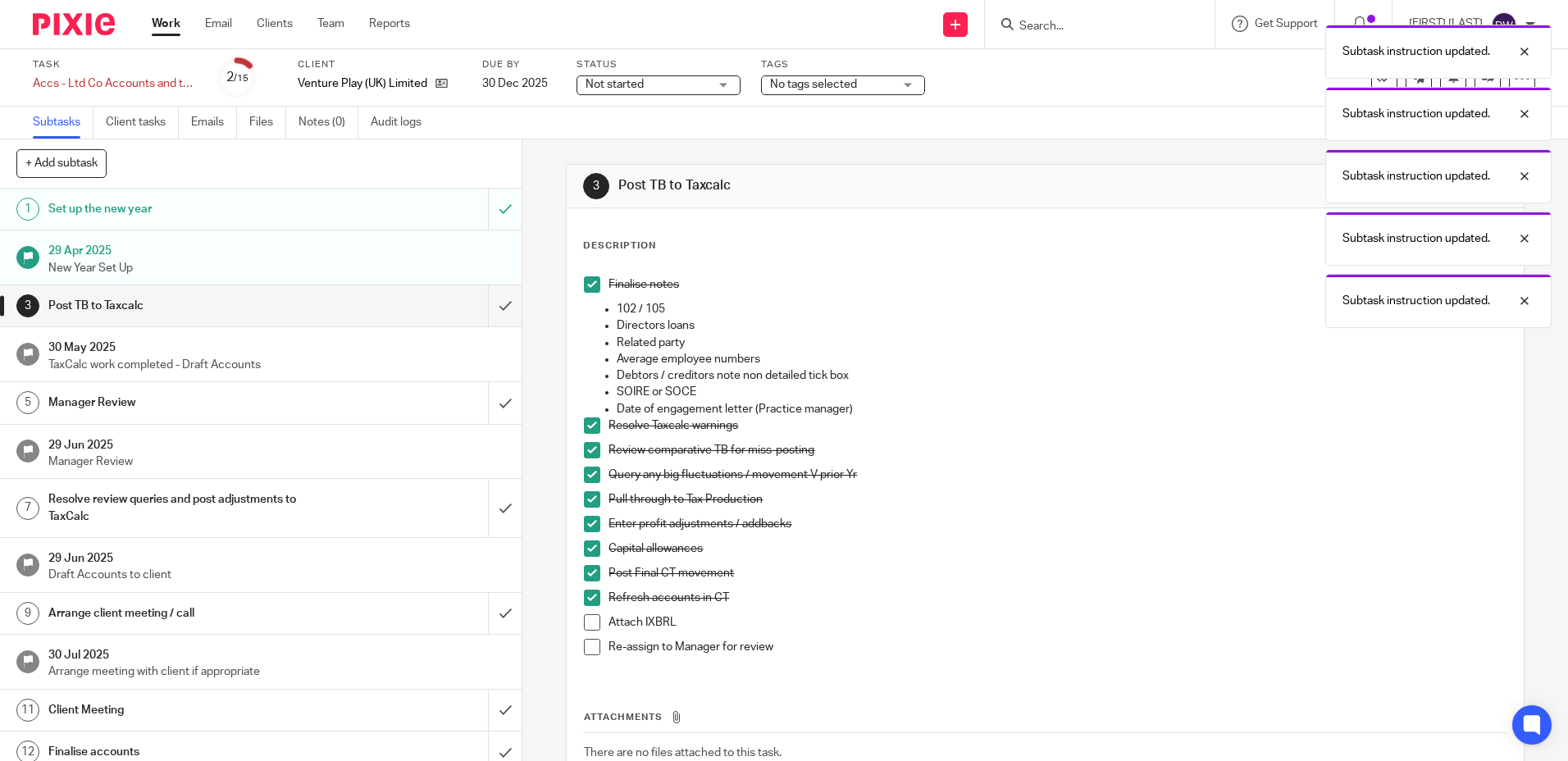 click at bounding box center (592, 622) 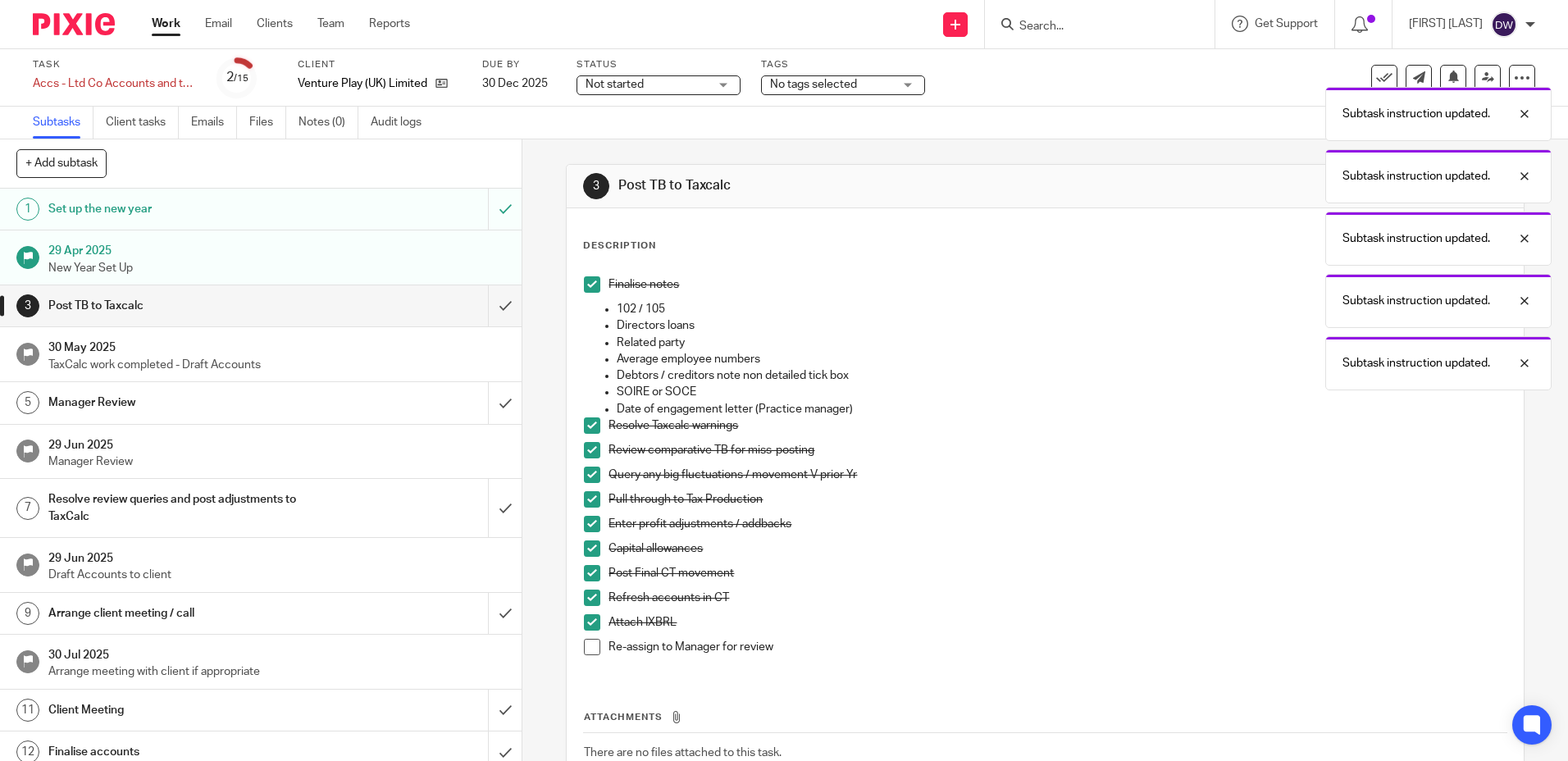 click at bounding box center (592, 647) 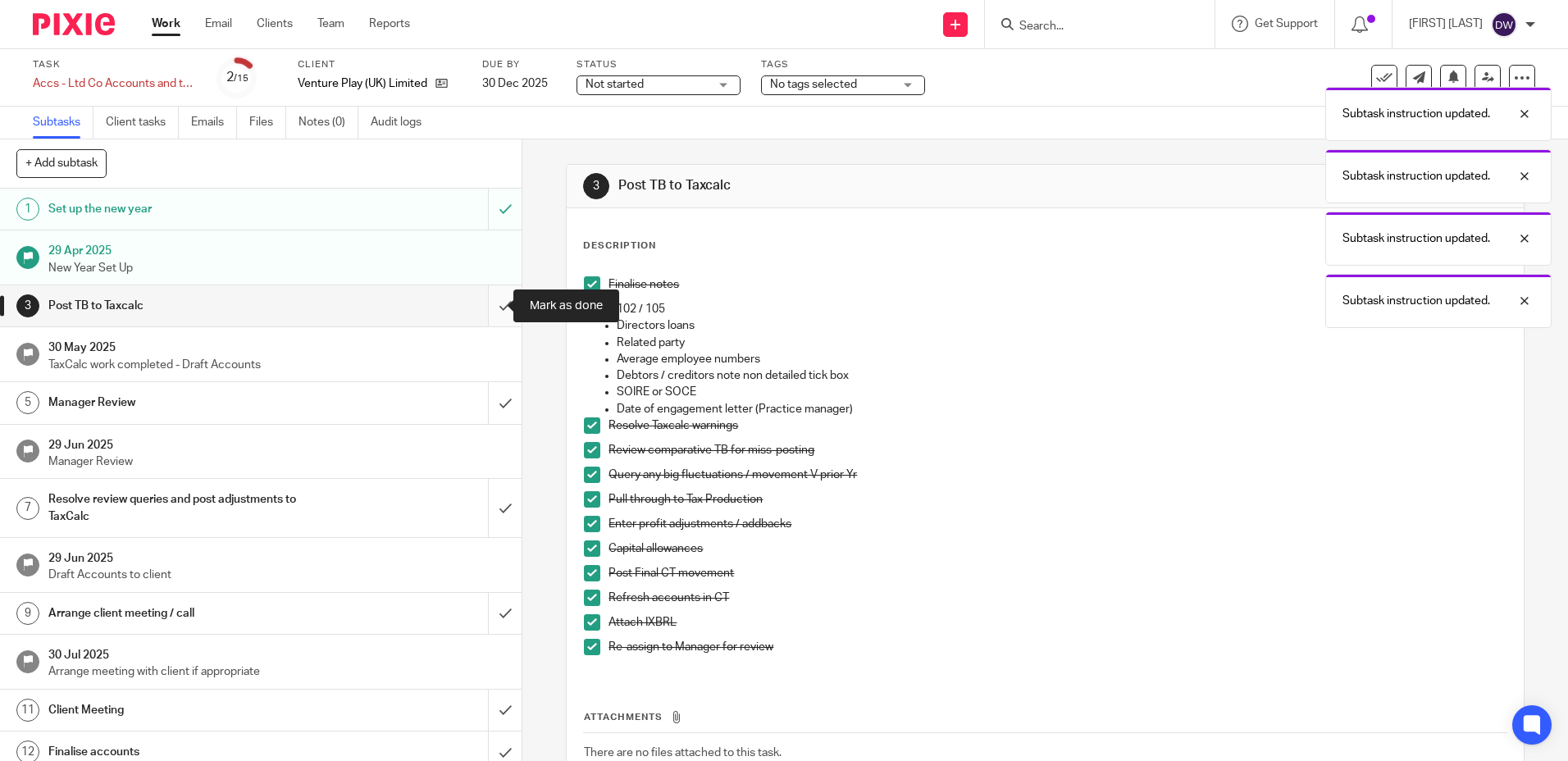 click at bounding box center [261, 306] 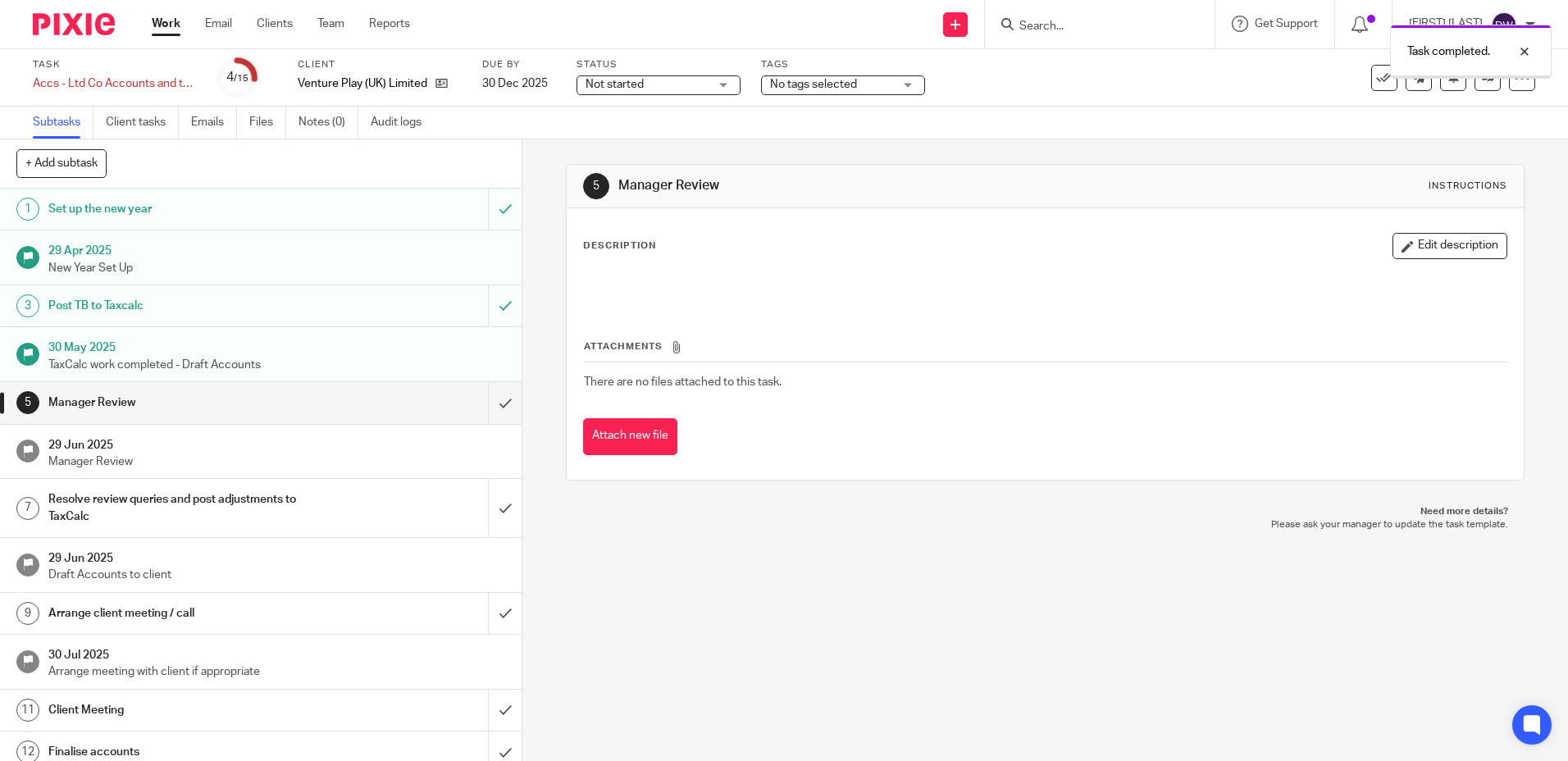 scroll, scrollTop: 0, scrollLeft: 0, axis: both 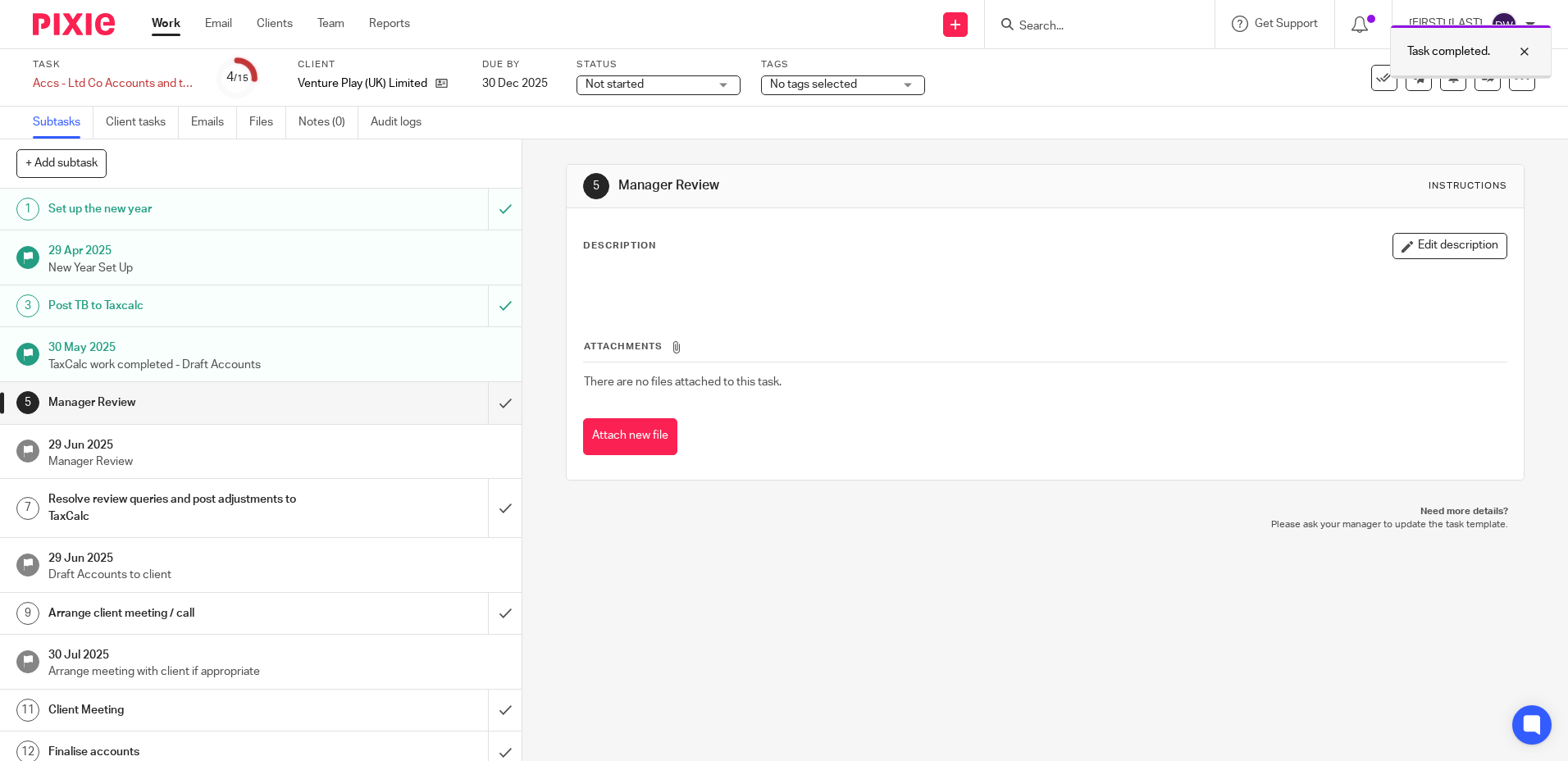 click at bounding box center (1512, 52) 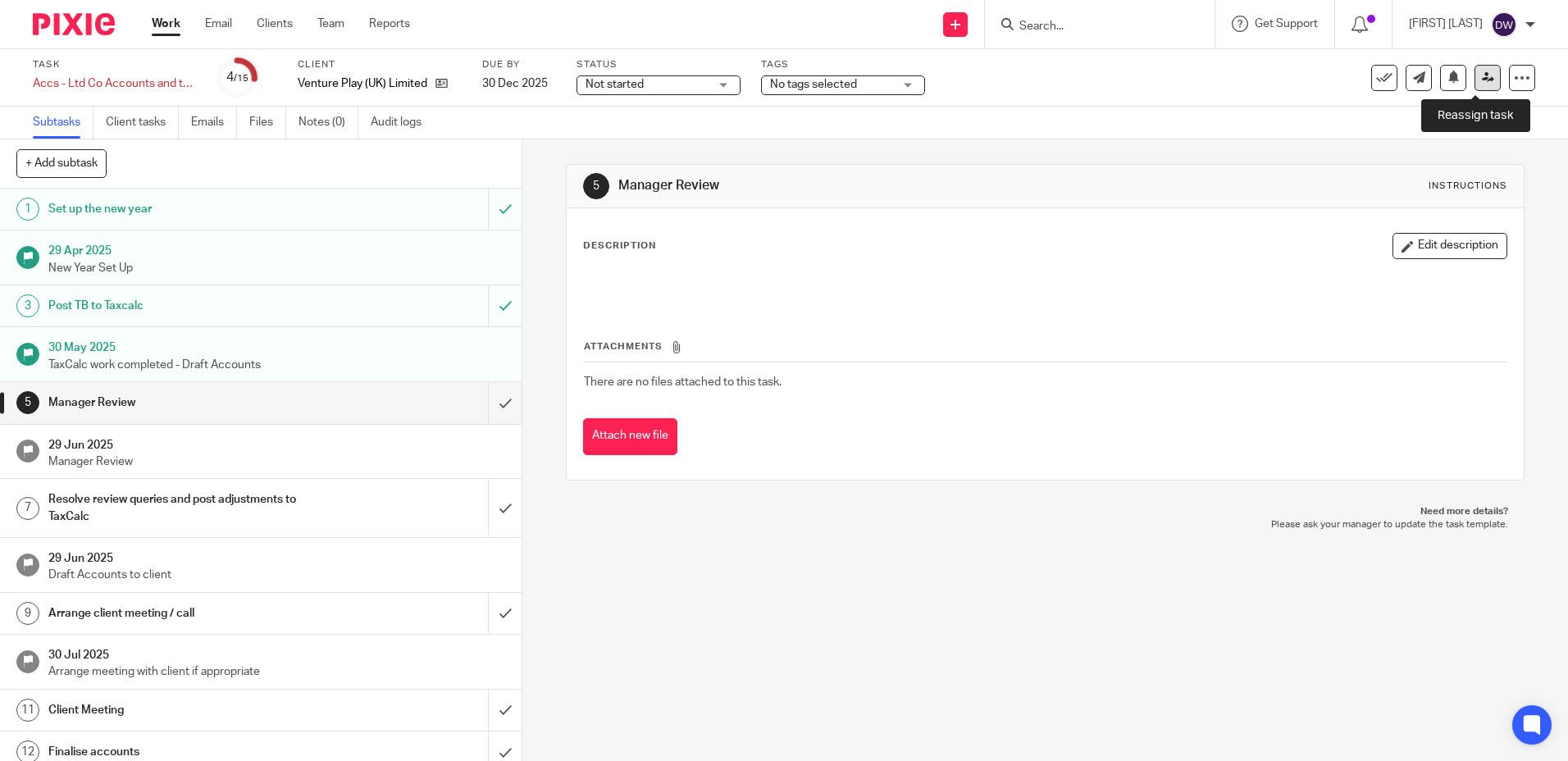 click at bounding box center [1488, 77] 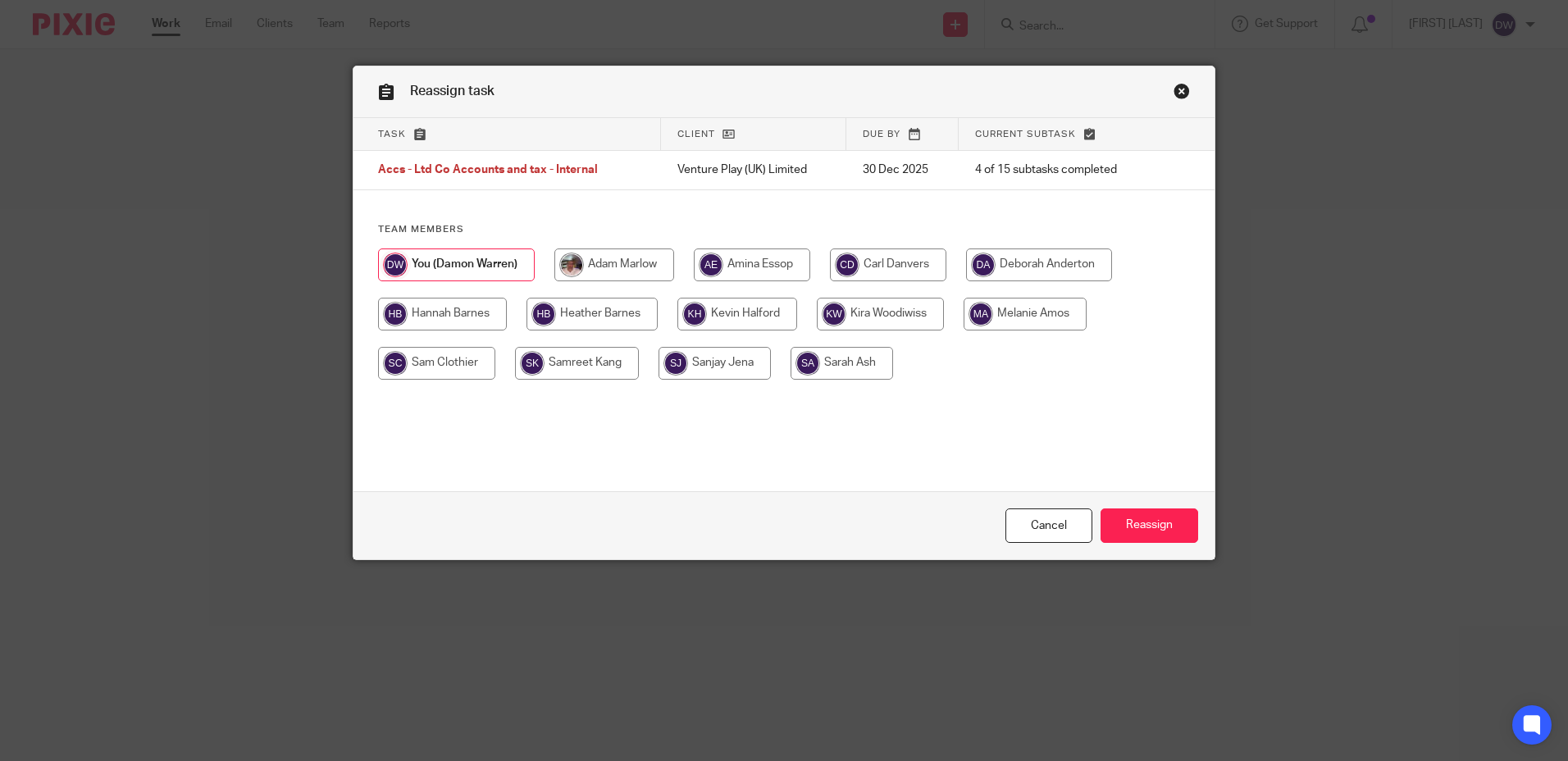 scroll, scrollTop: 0, scrollLeft: 0, axis: both 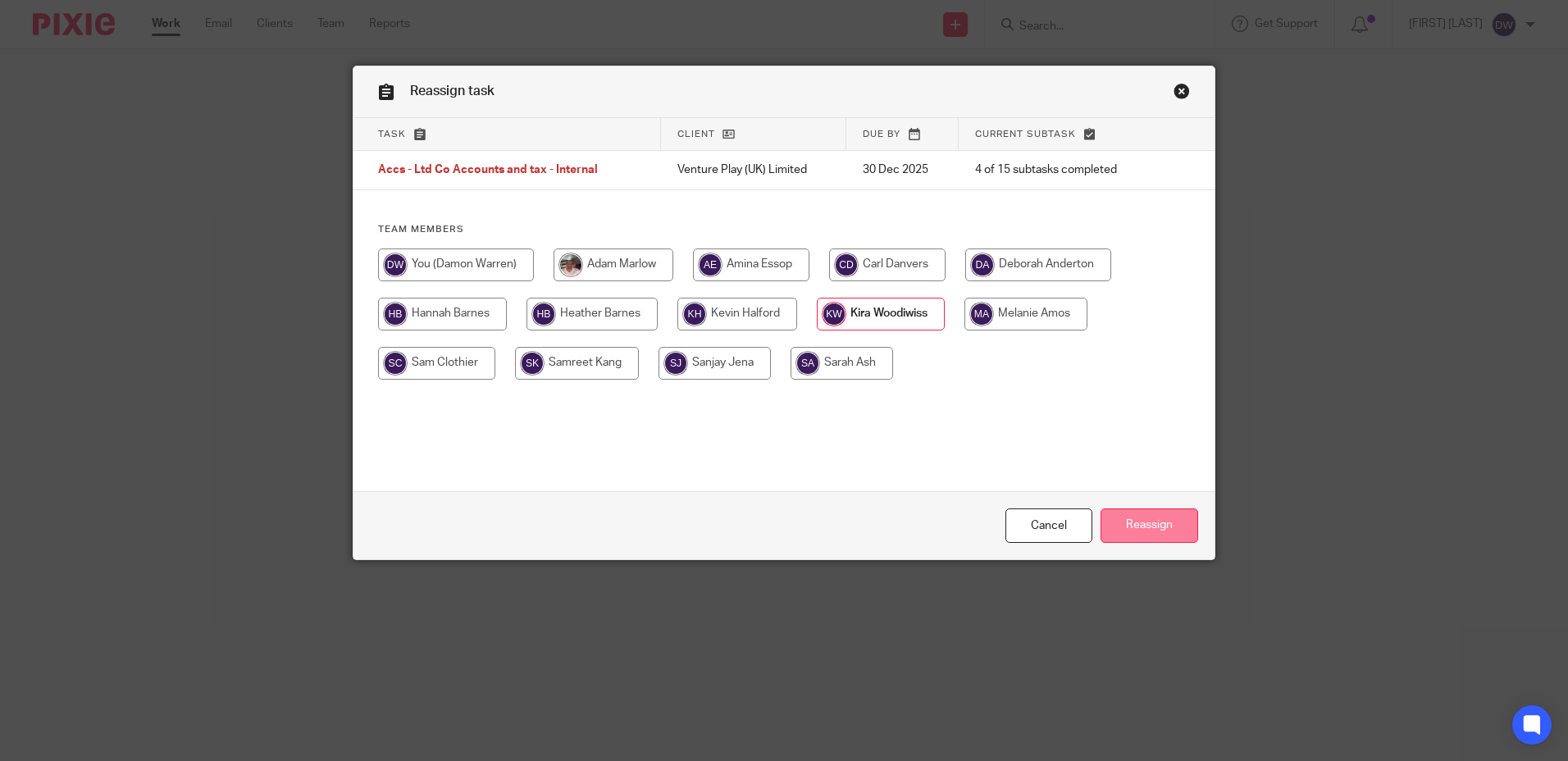 drag, startPoint x: 1133, startPoint y: 529, endPoint x: 1142, endPoint y: 527, distance: 9.219544 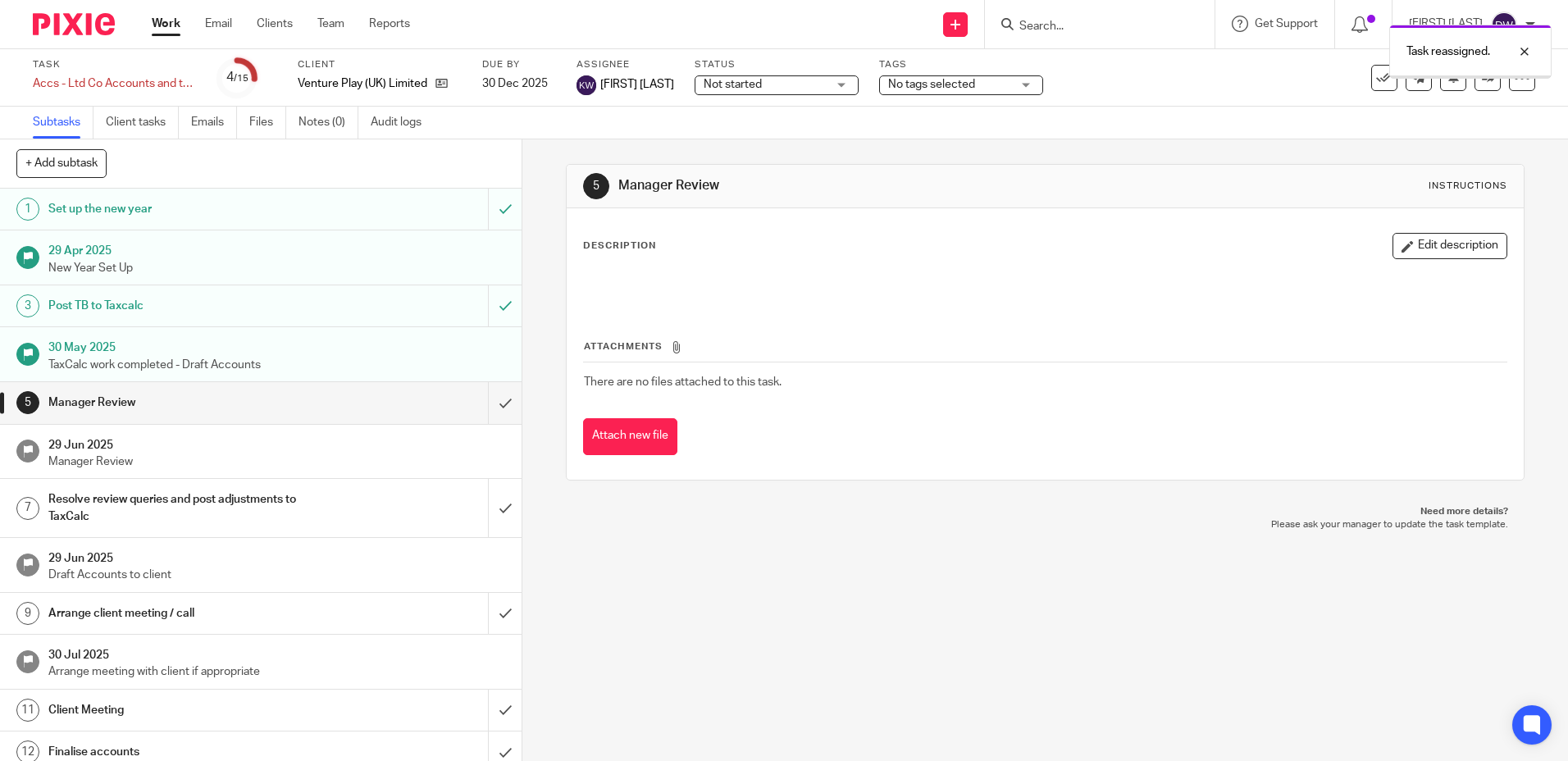 scroll, scrollTop: 0, scrollLeft: 0, axis: both 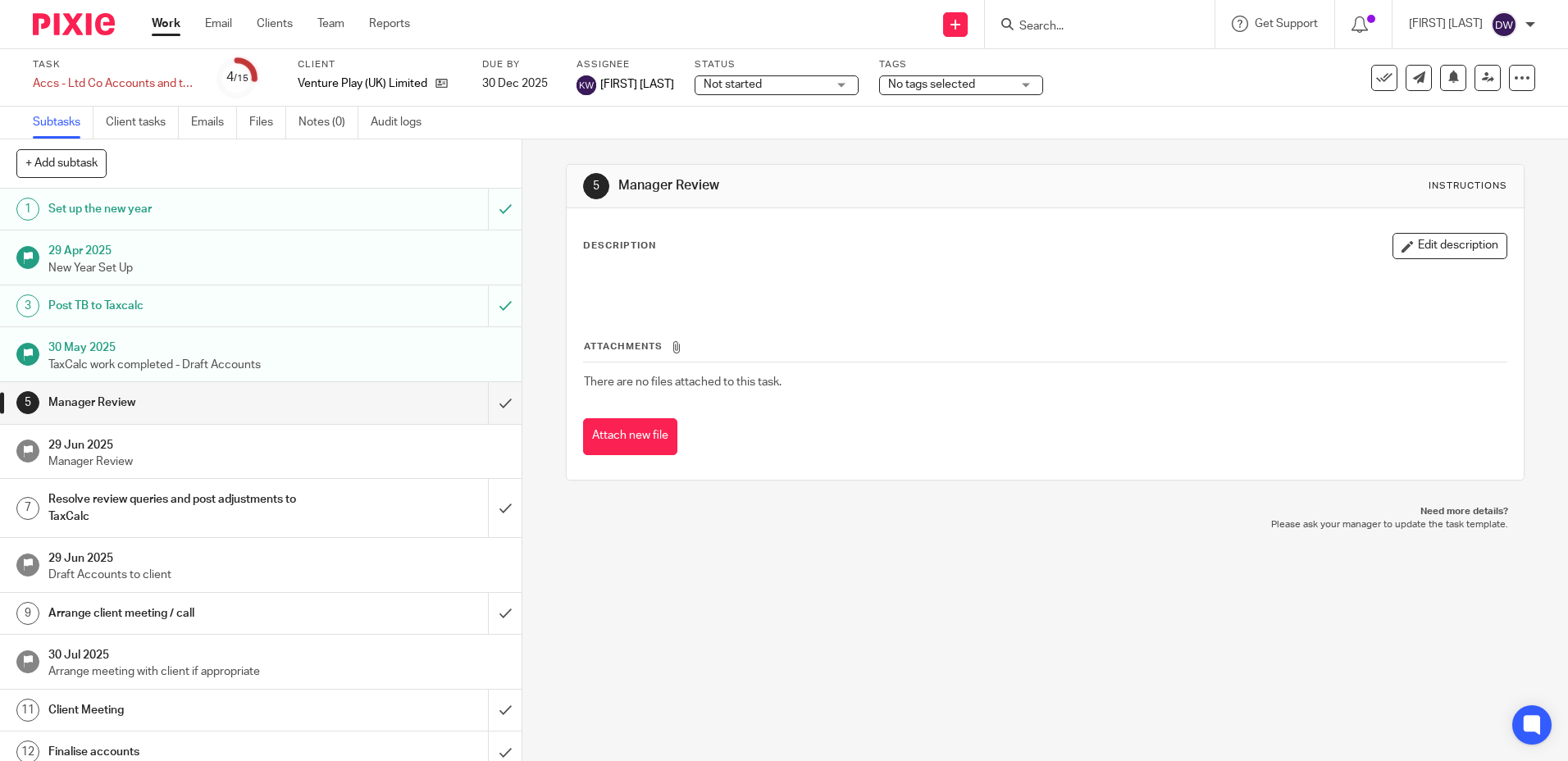 click on "Work" at bounding box center (166, 24) 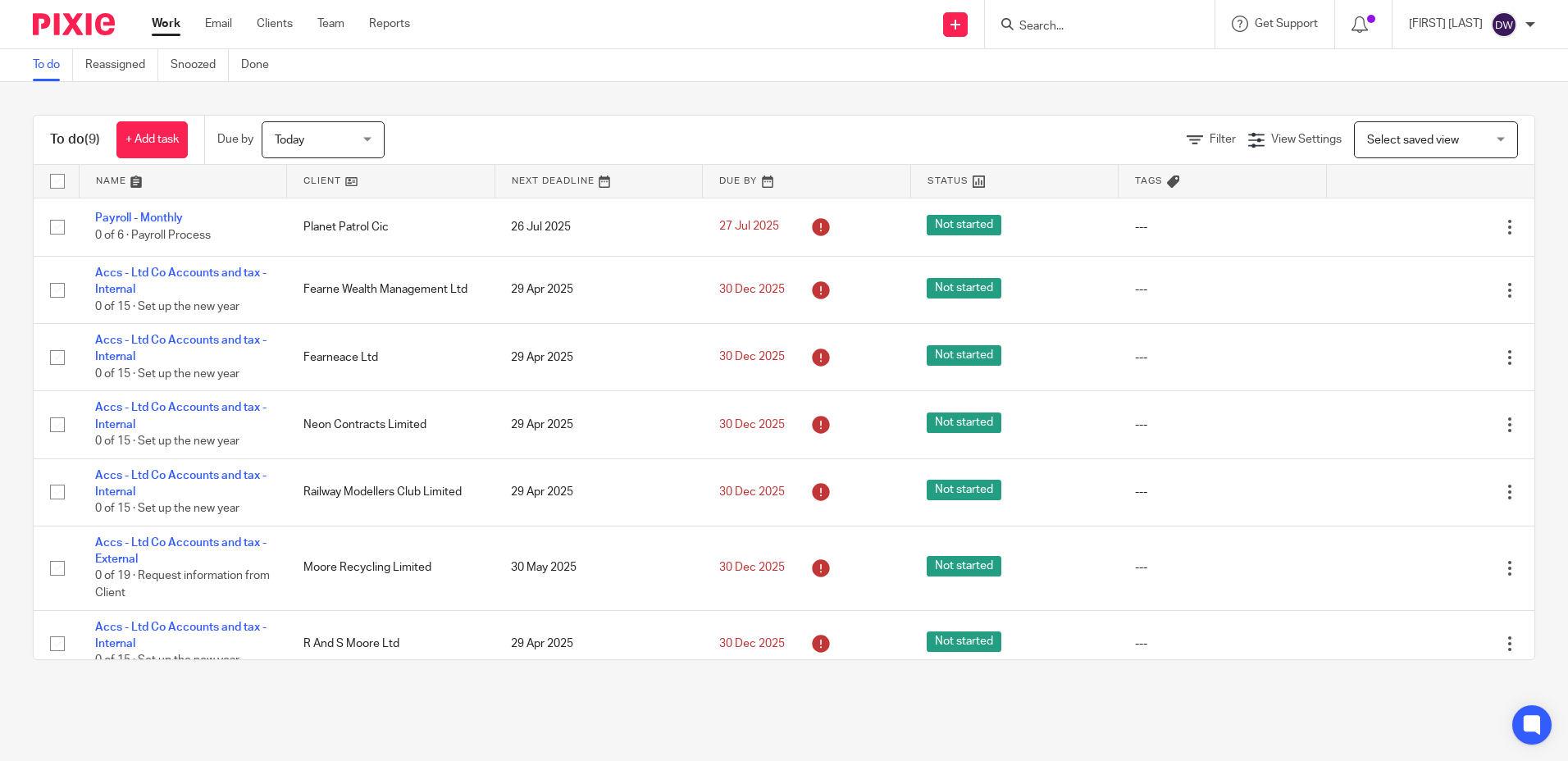 scroll, scrollTop: 0, scrollLeft: 0, axis: both 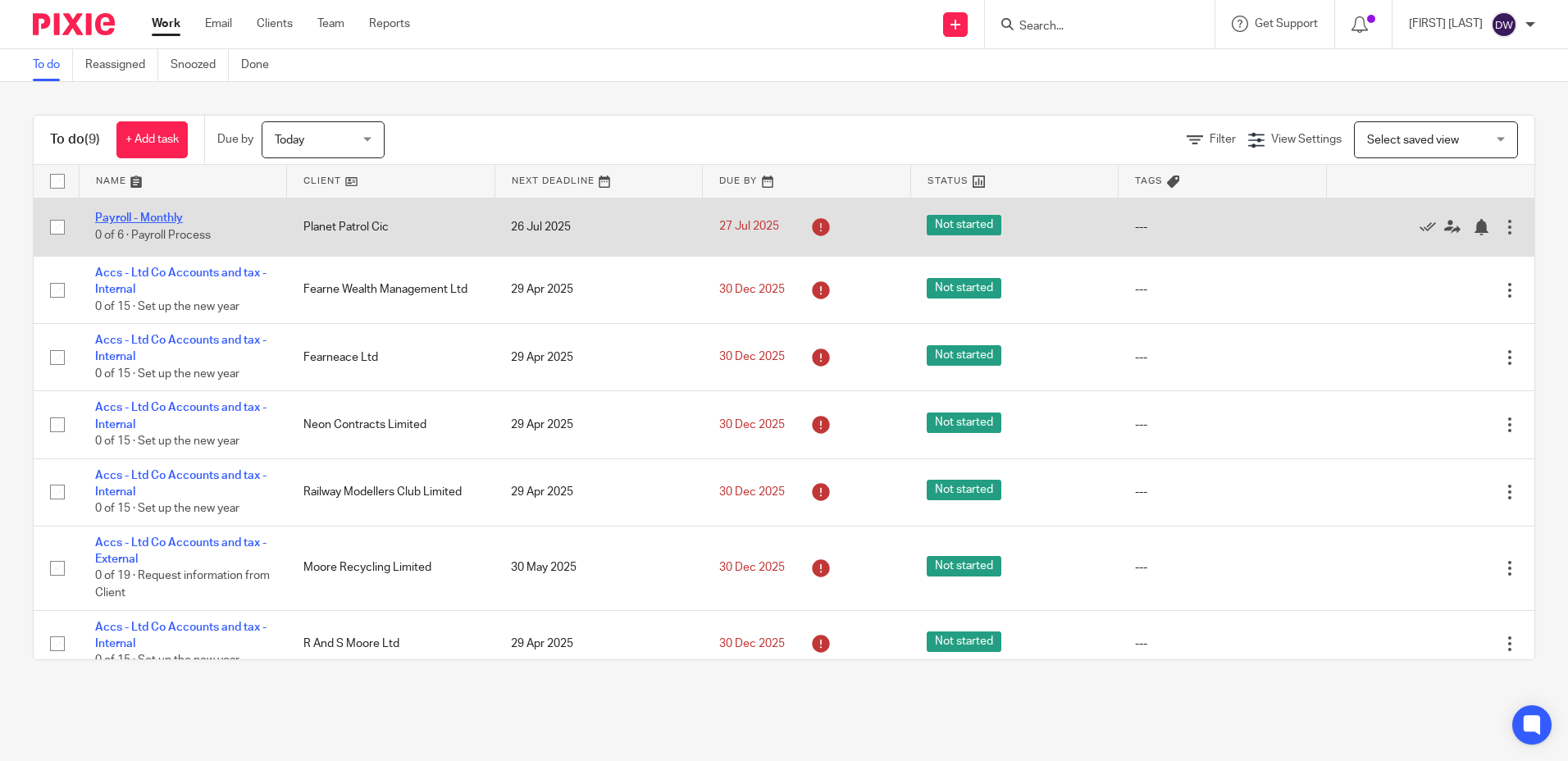 click on "Payroll - Monthly" at bounding box center [139, 218] 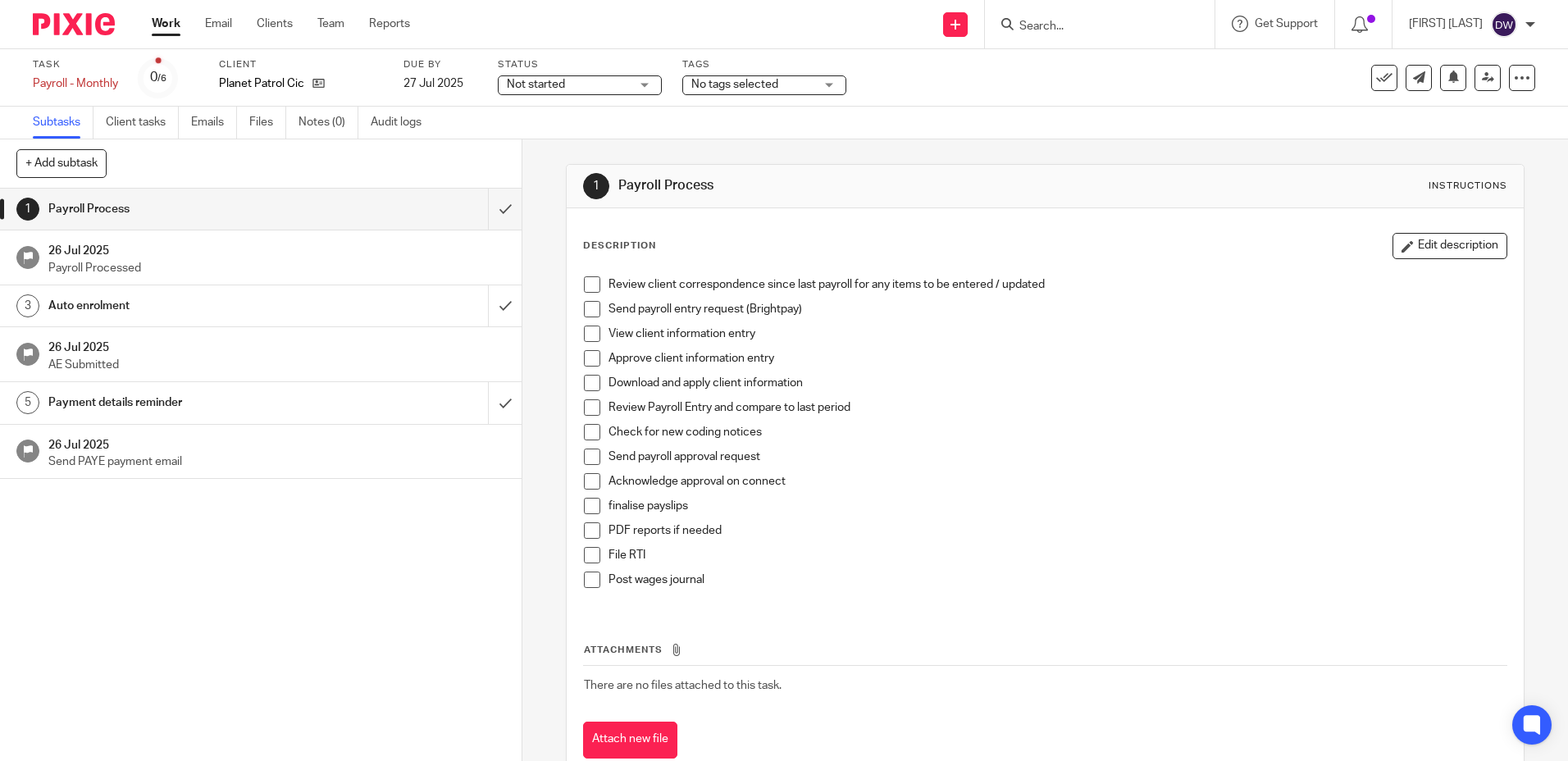 scroll, scrollTop: 0, scrollLeft: 0, axis: both 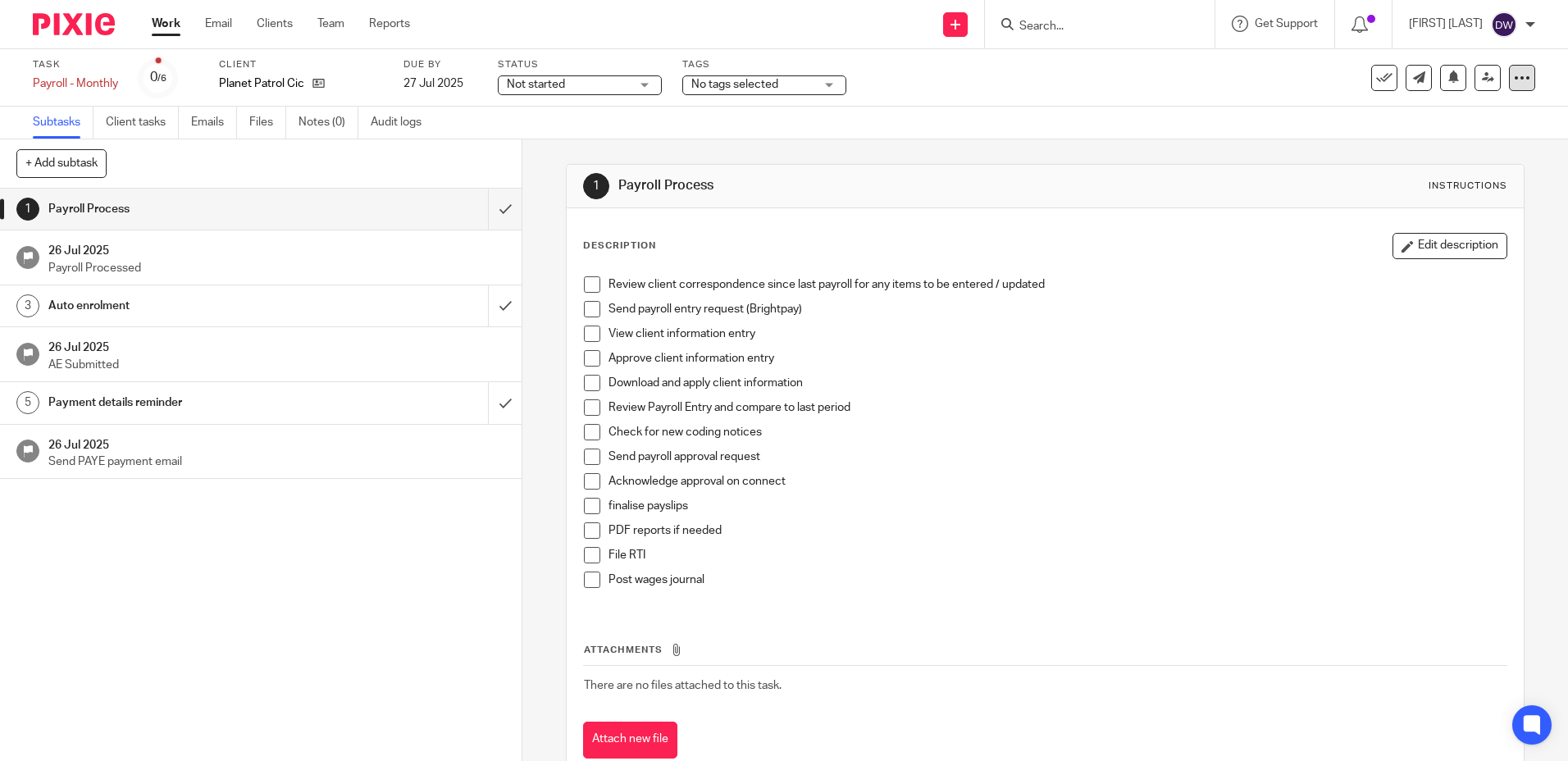 click at bounding box center [1522, 78] 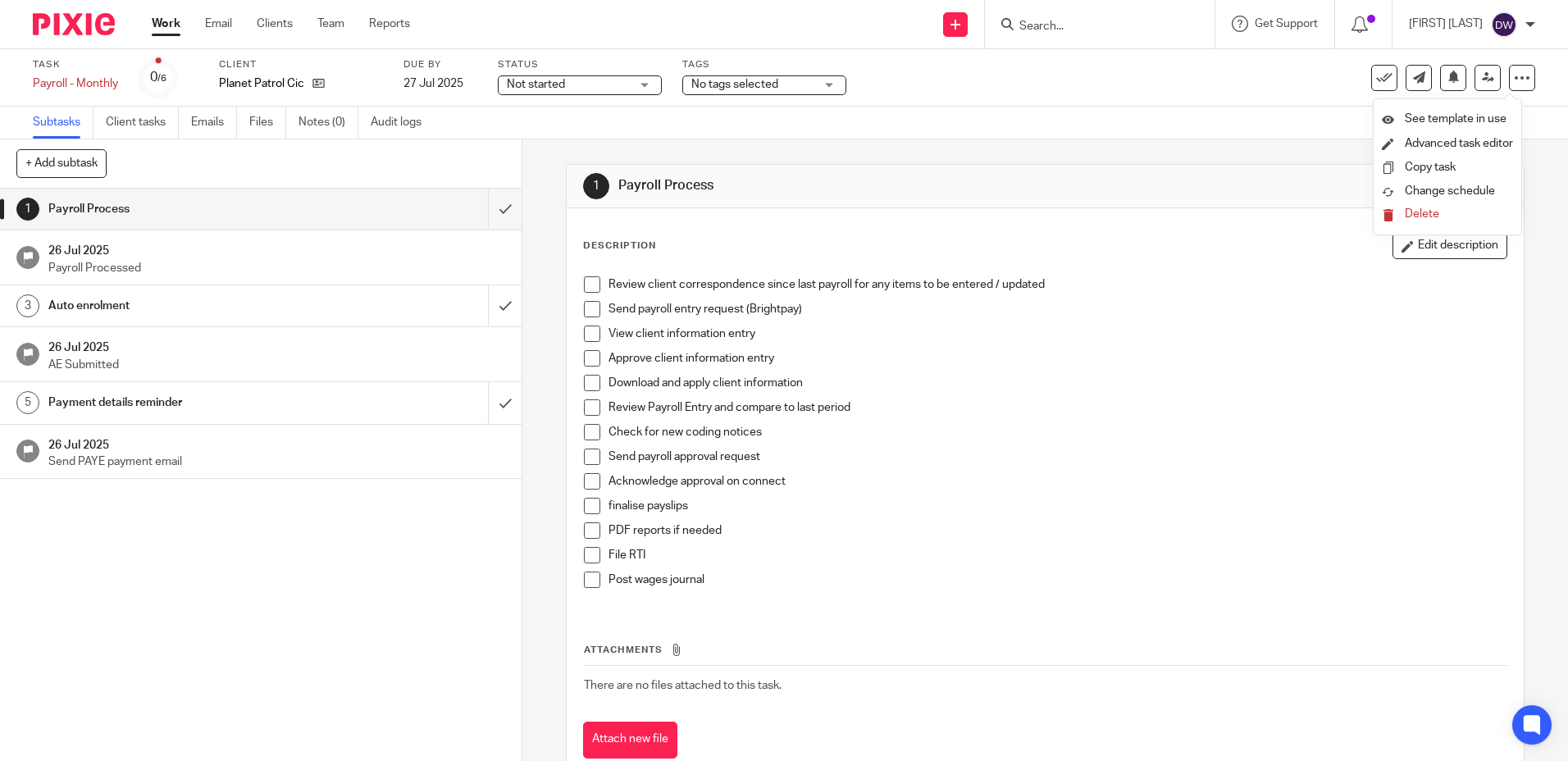 click on "Delete" at bounding box center [1422, 214] 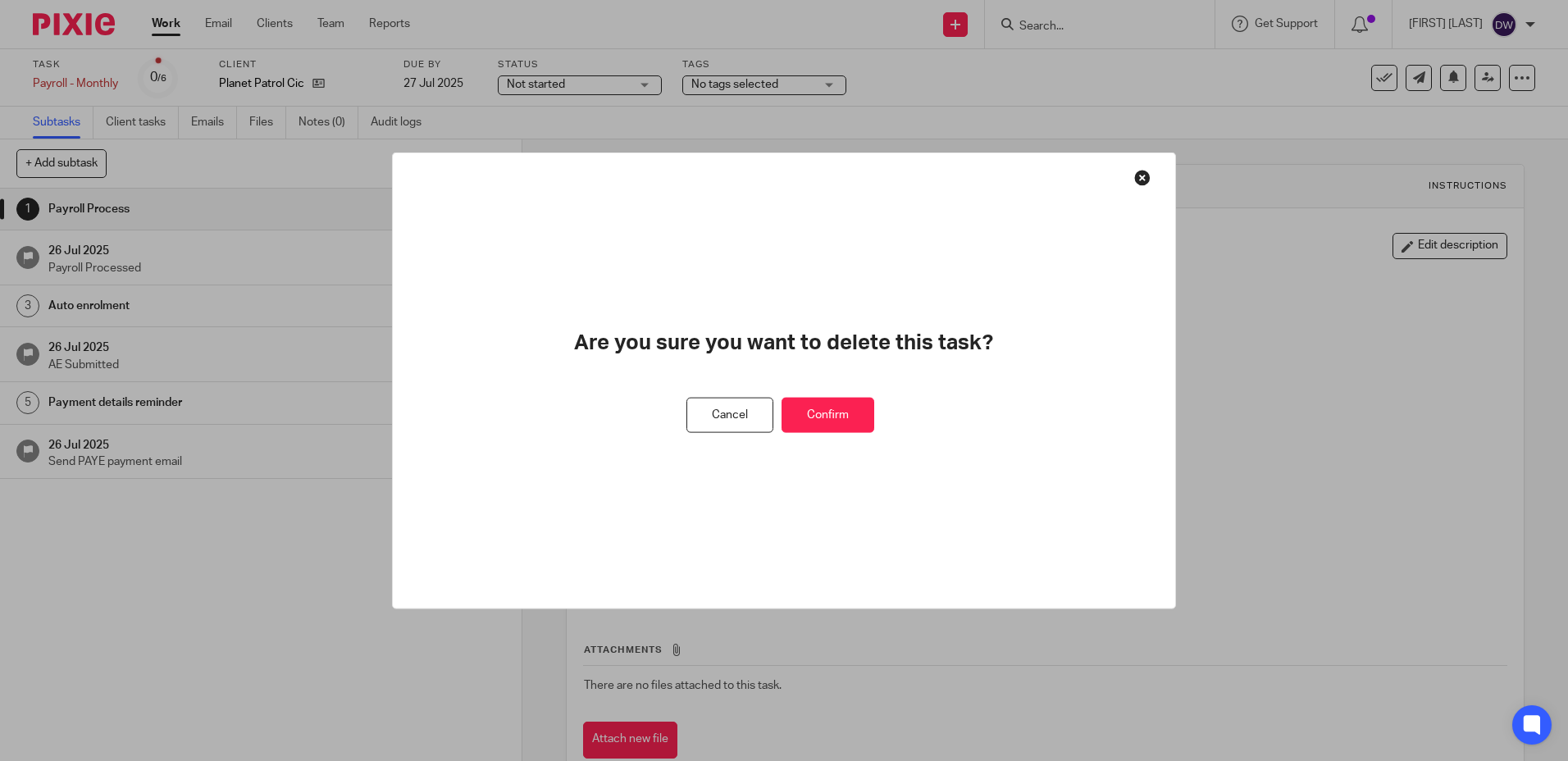 click on "Confirm" at bounding box center [827, 415] 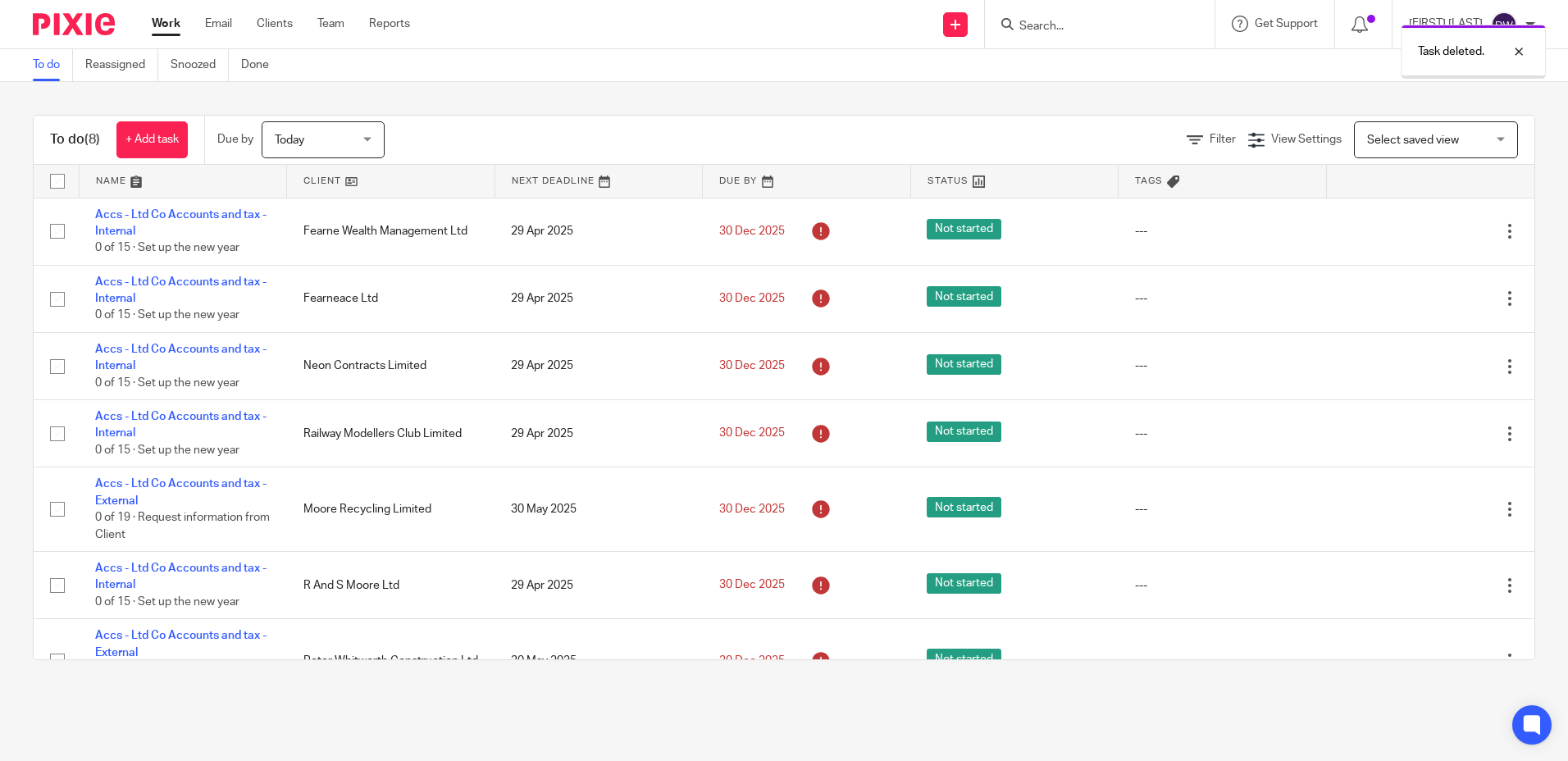 scroll, scrollTop: 0, scrollLeft: 0, axis: both 